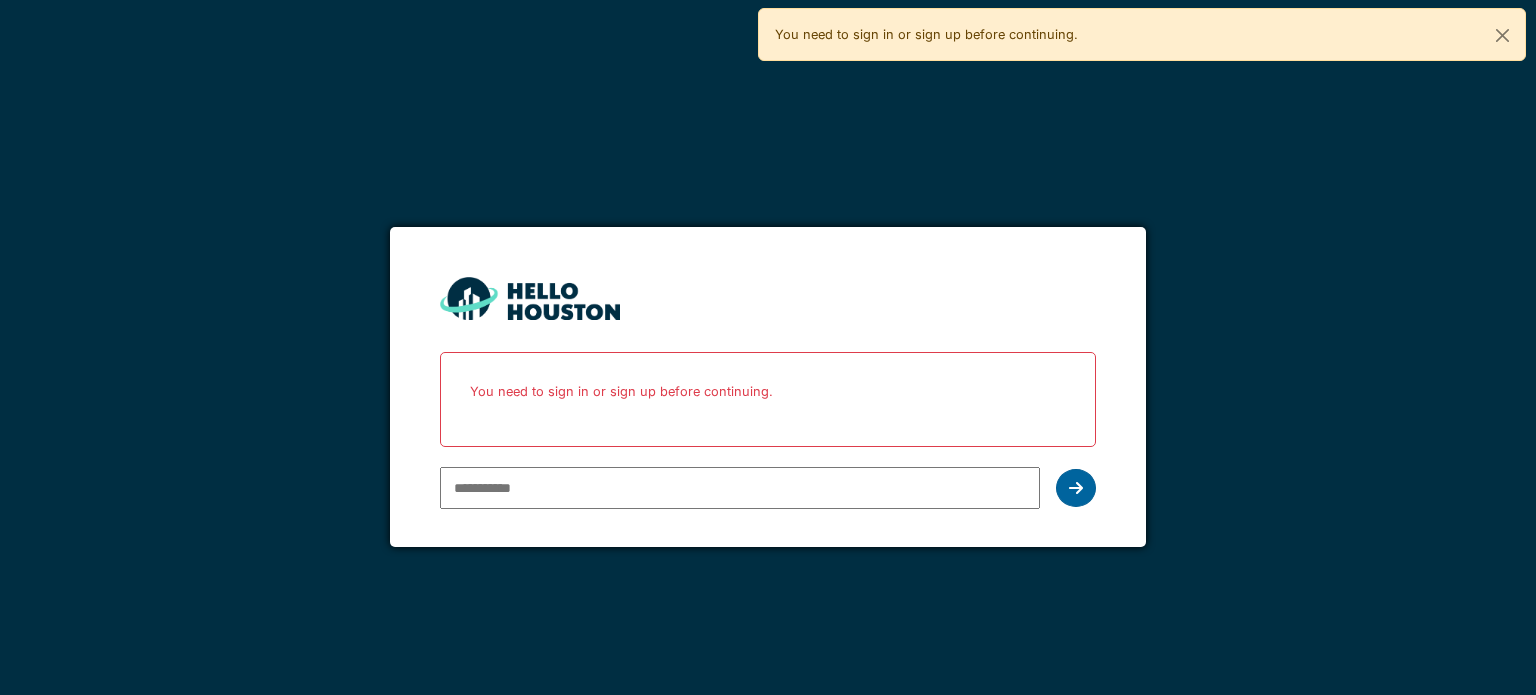 scroll, scrollTop: 0, scrollLeft: 0, axis: both 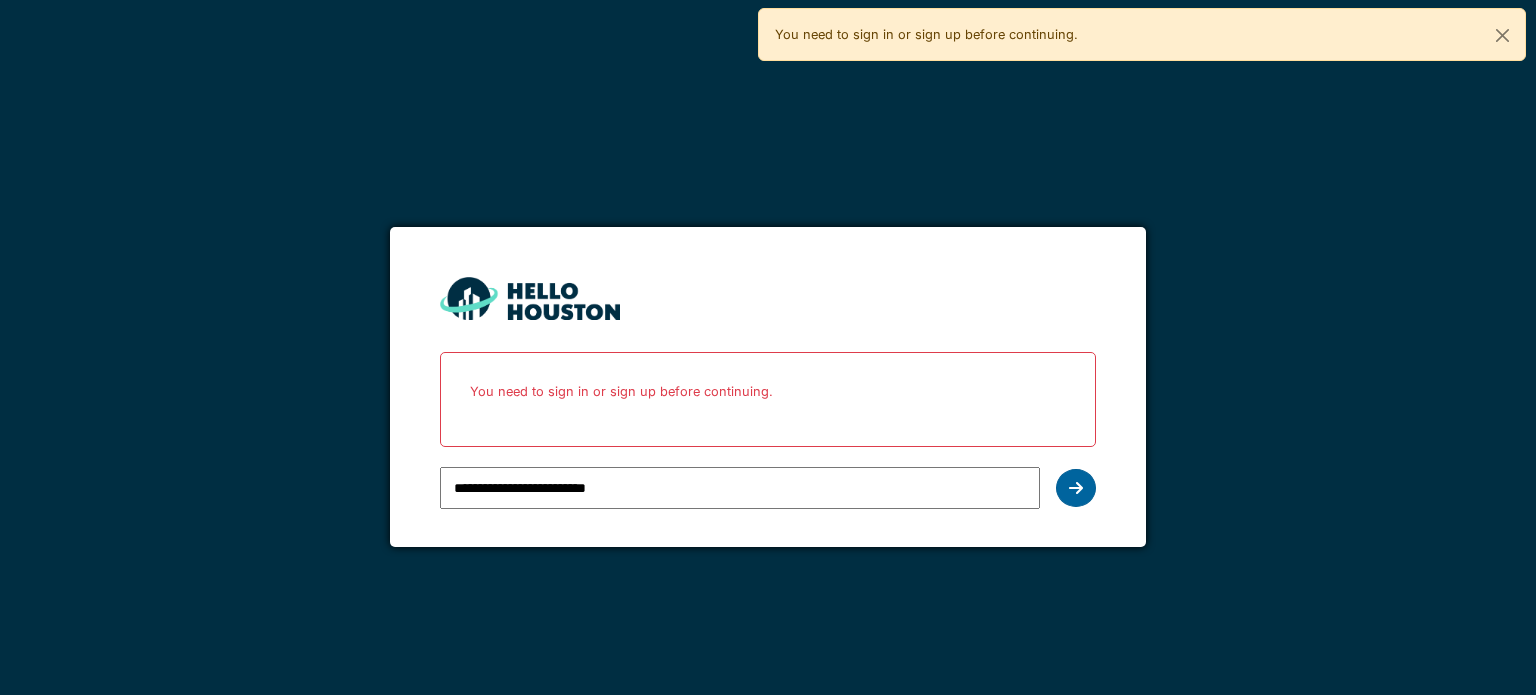 click at bounding box center [1076, 488] 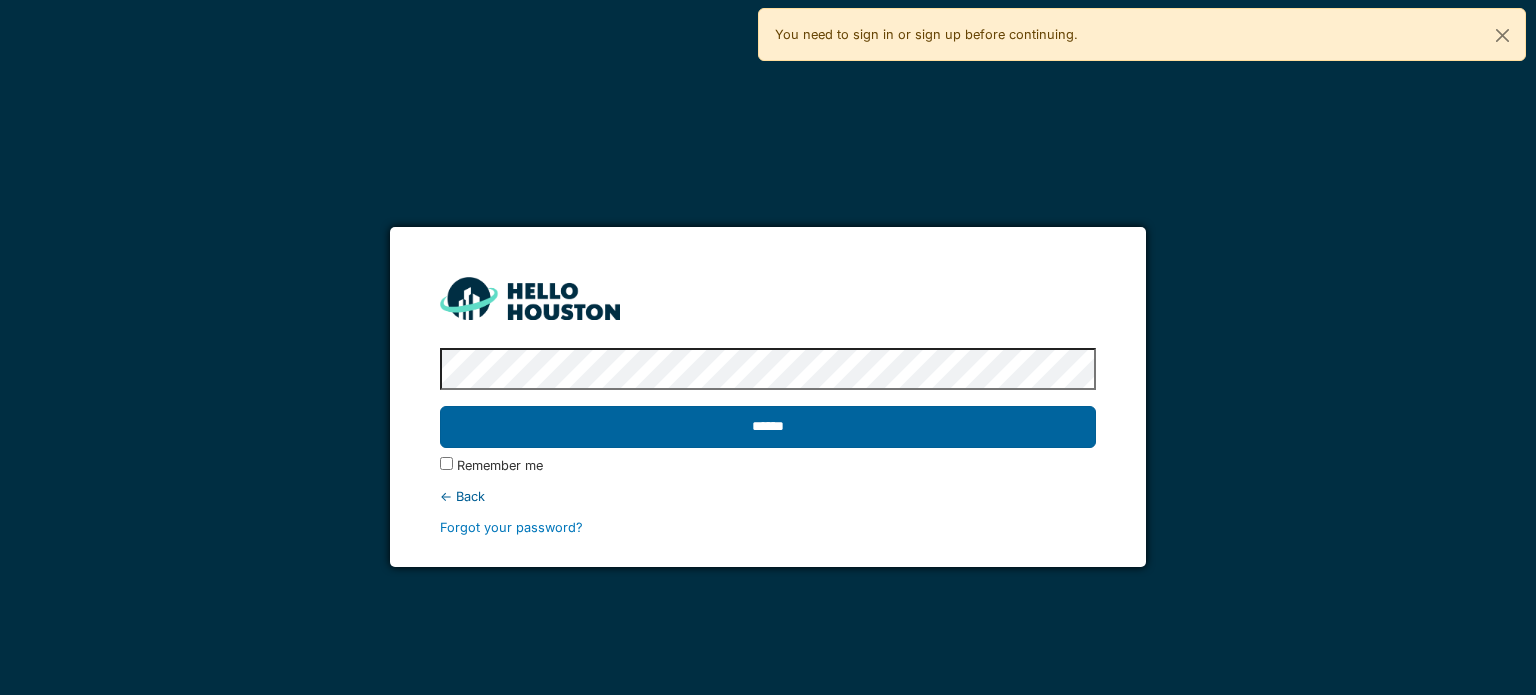 click on "******" at bounding box center (767, 427) 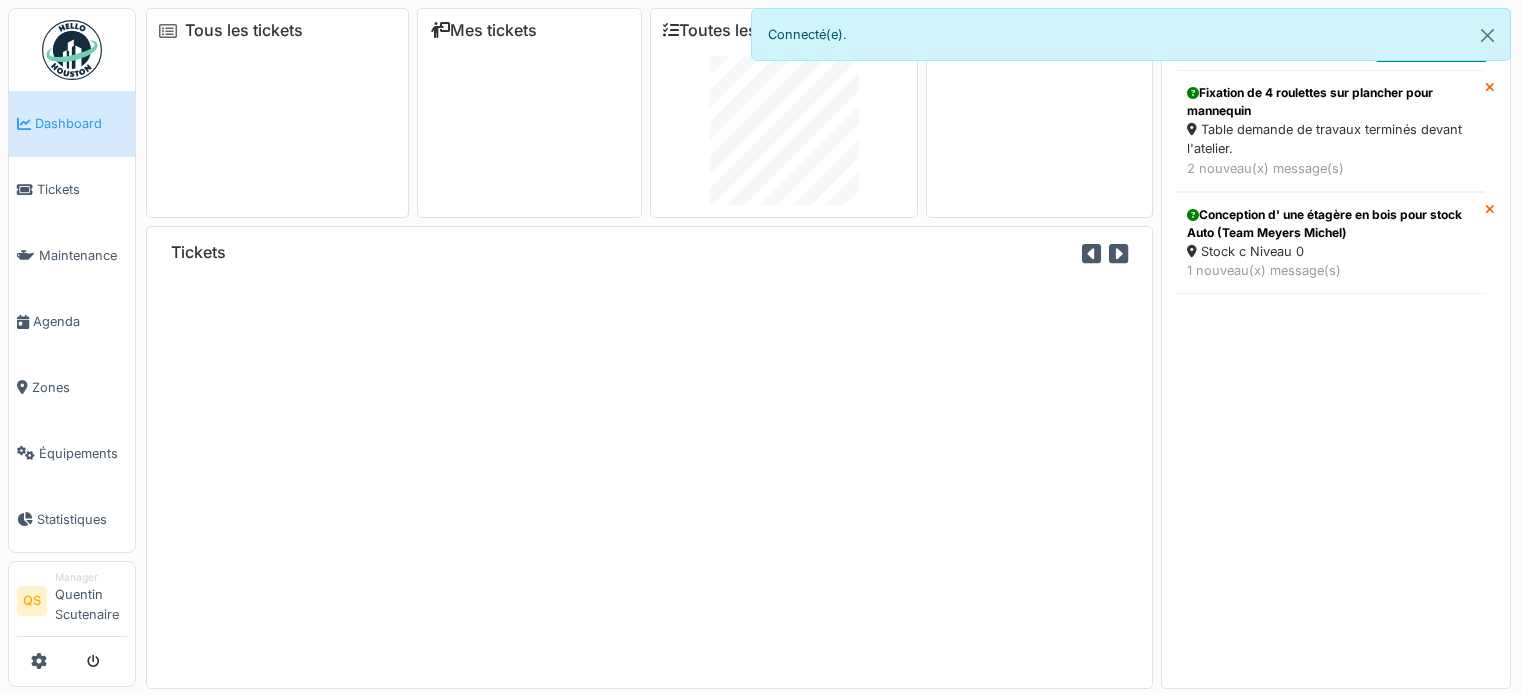 scroll, scrollTop: 0, scrollLeft: 0, axis: both 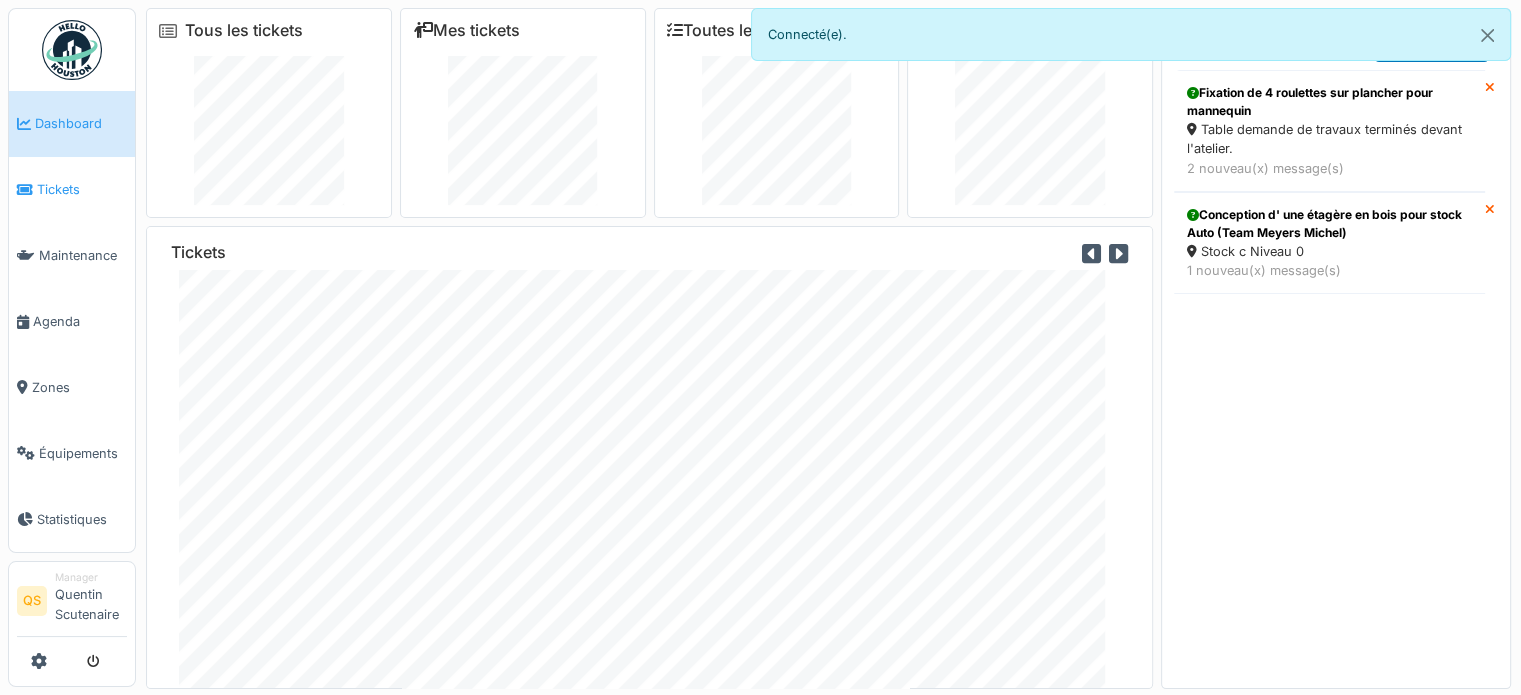 click on "Tickets" at bounding box center [72, 190] 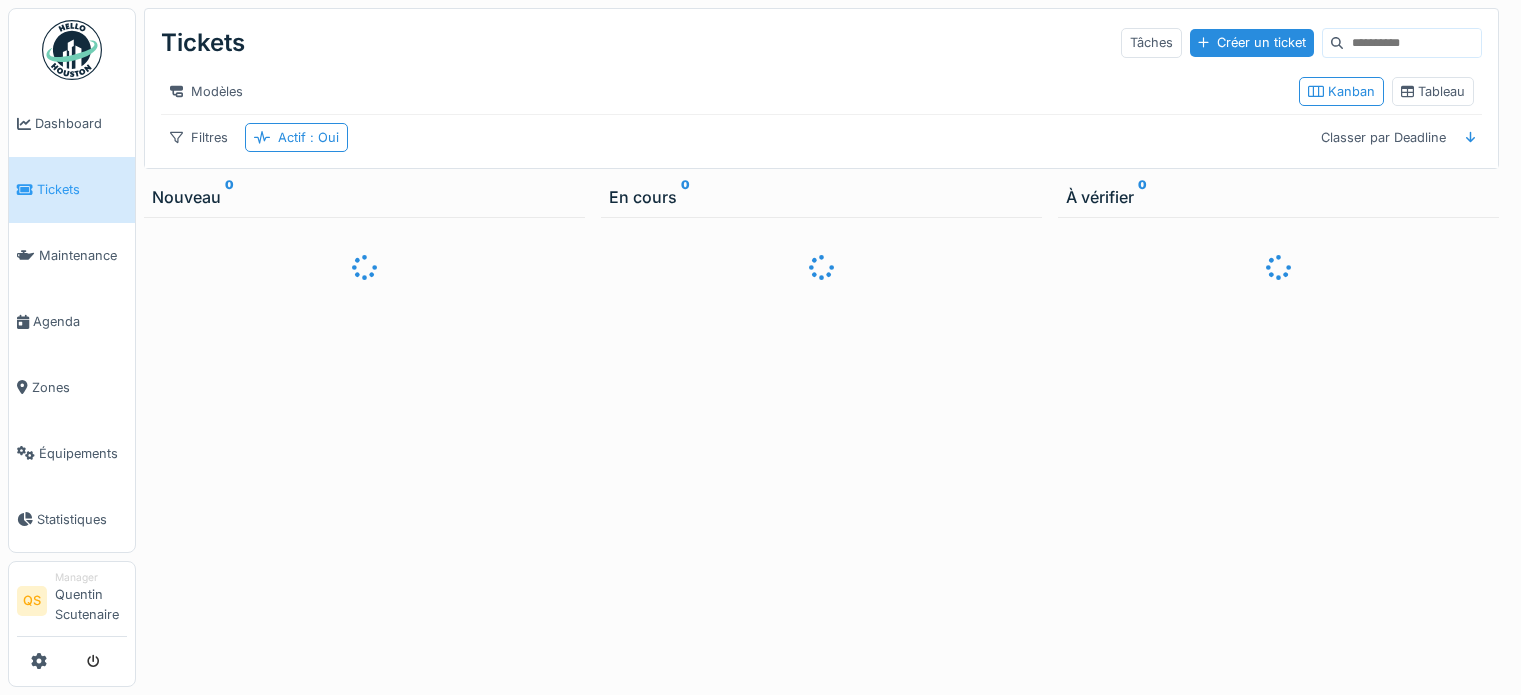 scroll, scrollTop: 0, scrollLeft: 0, axis: both 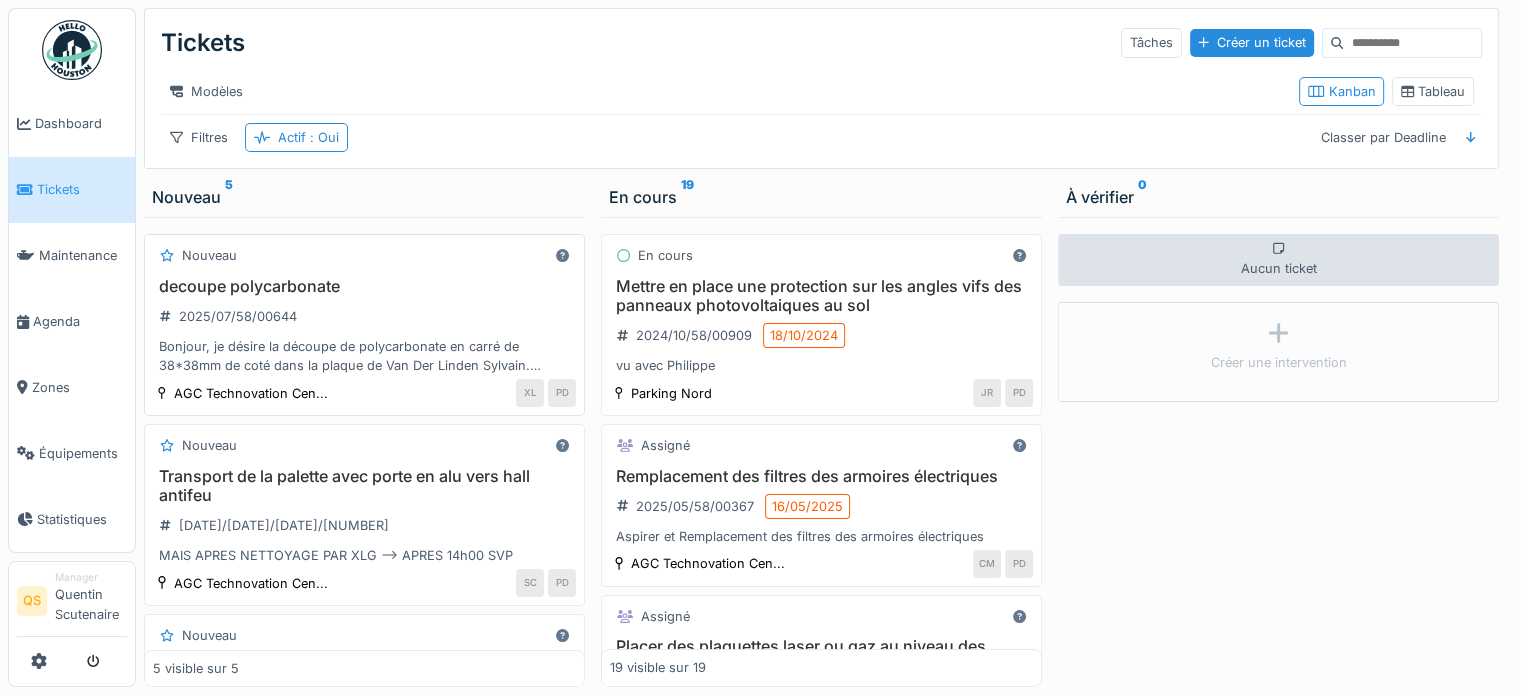 click on "decoupe polycarbonate 2025/07/58/00644 Bonjour, je désire la découpe de polycarbonate en carré de 38*38mm de coté dans la plaque de Van Der Linden Sylvain. quantité 400 pcs. Merci de le" at bounding box center [364, 326] 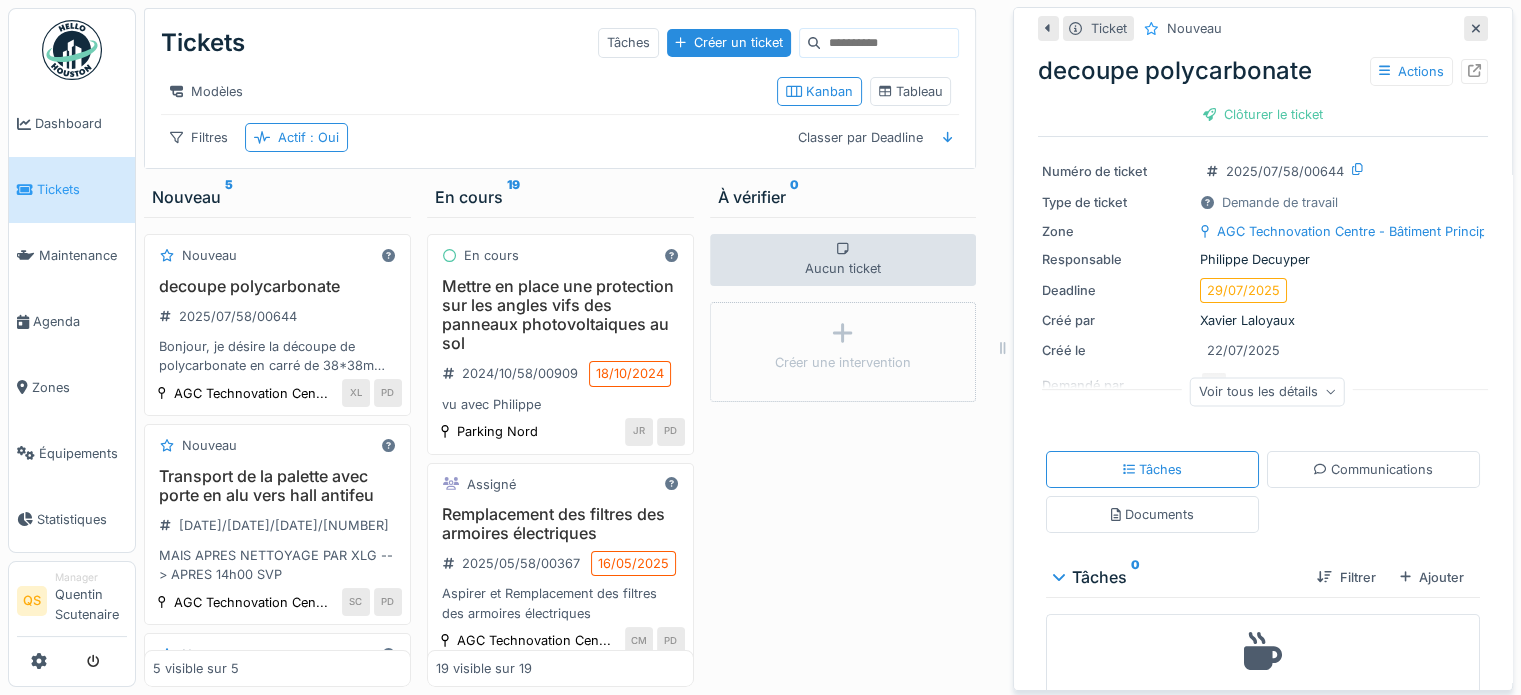 scroll, scrollTop: 147, scrollLeft: 0, axis: vertical 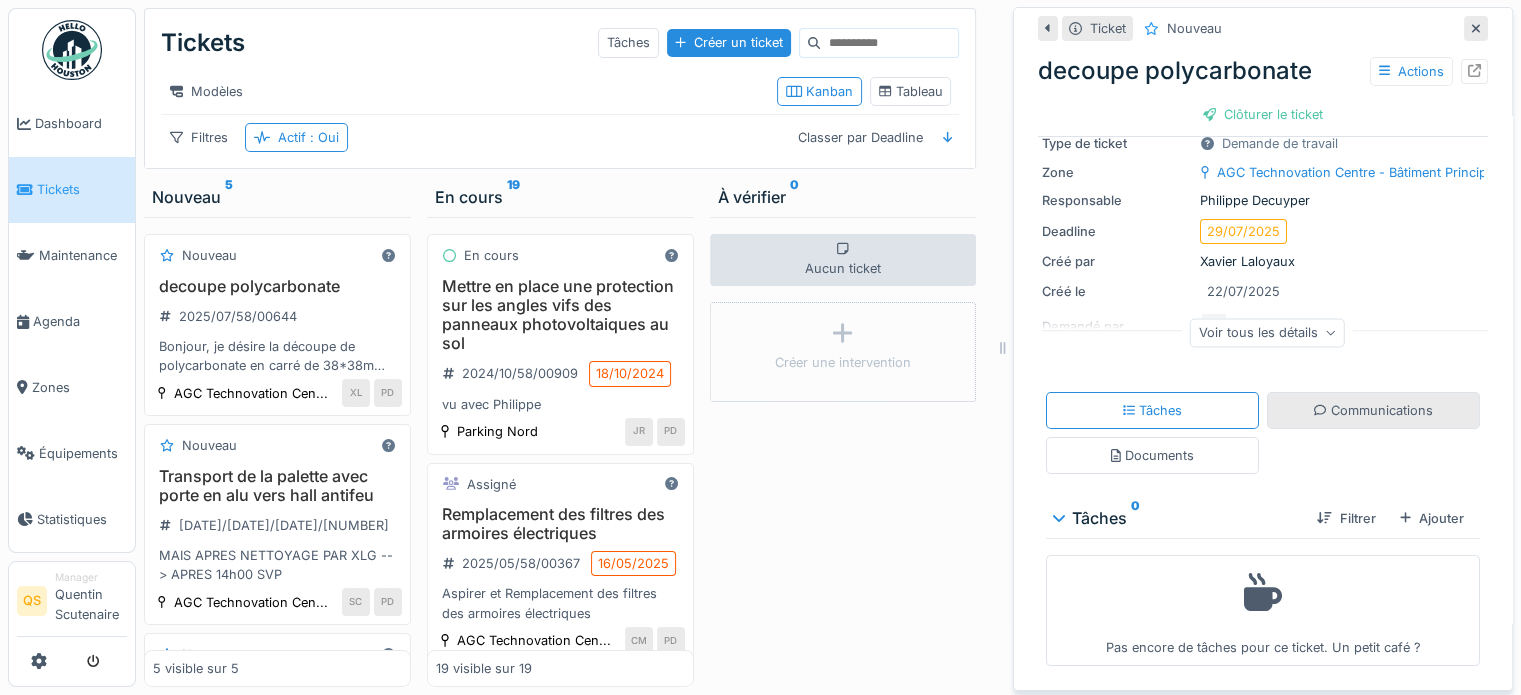 click on "Communications" at bounding box center (1373, 410) 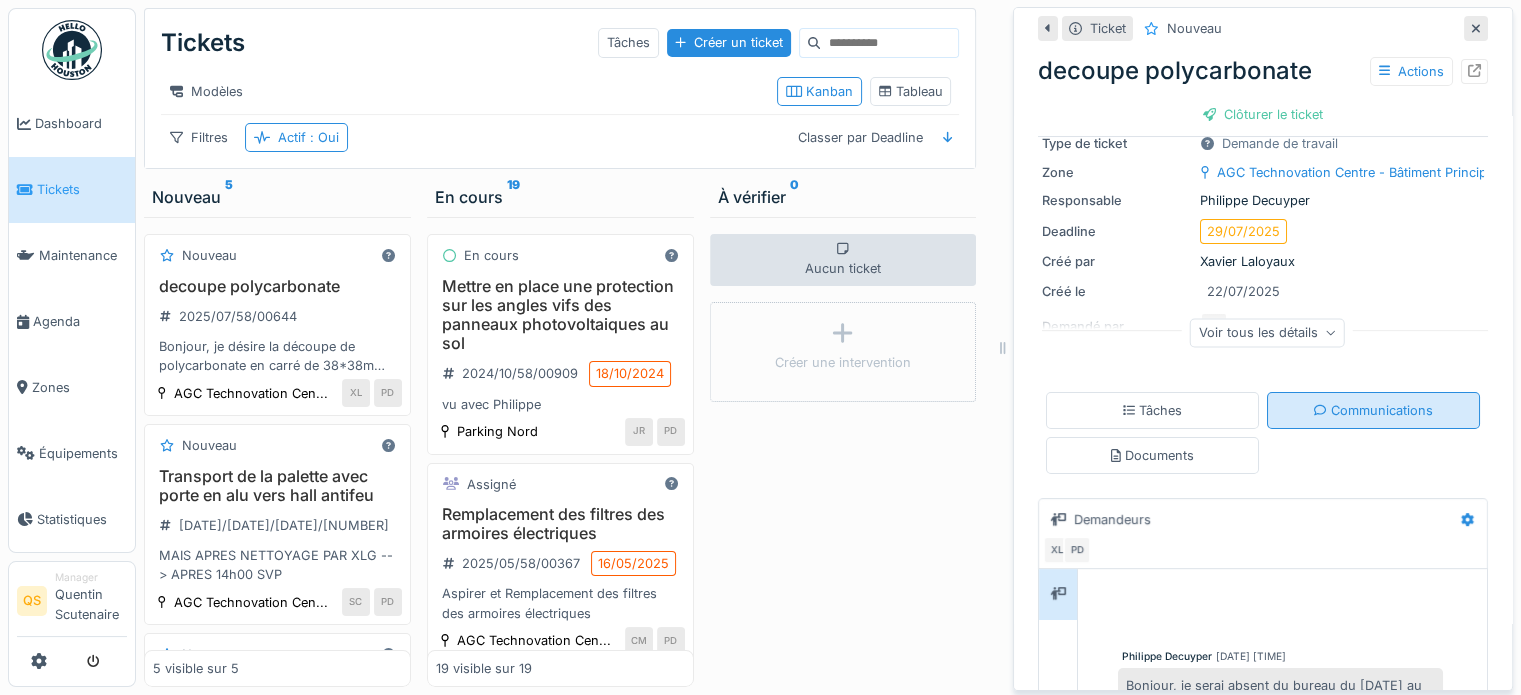 scroll, scrollTop: 148, scrollLeft: 0, axis: vertical 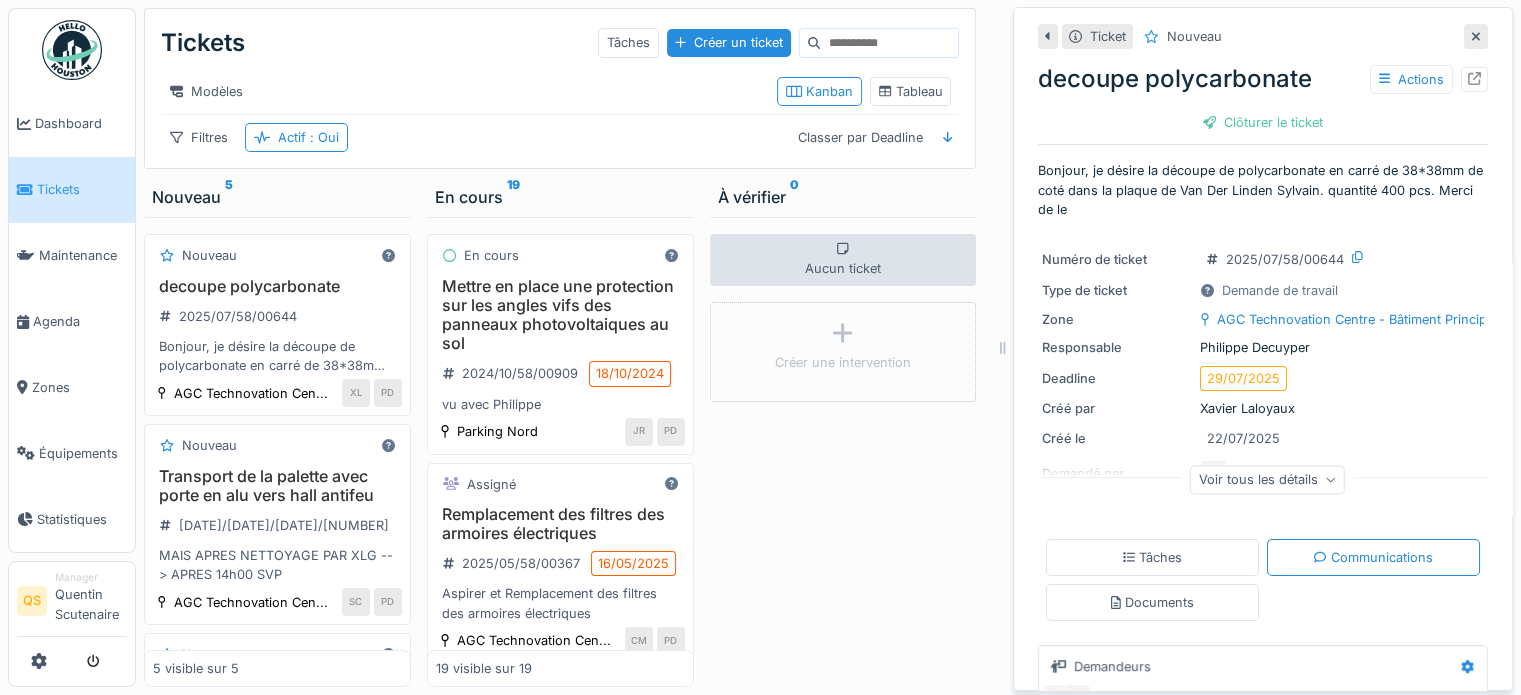 click on "Aucun ticket Créer une intervention" at bounding box center [843, 452] 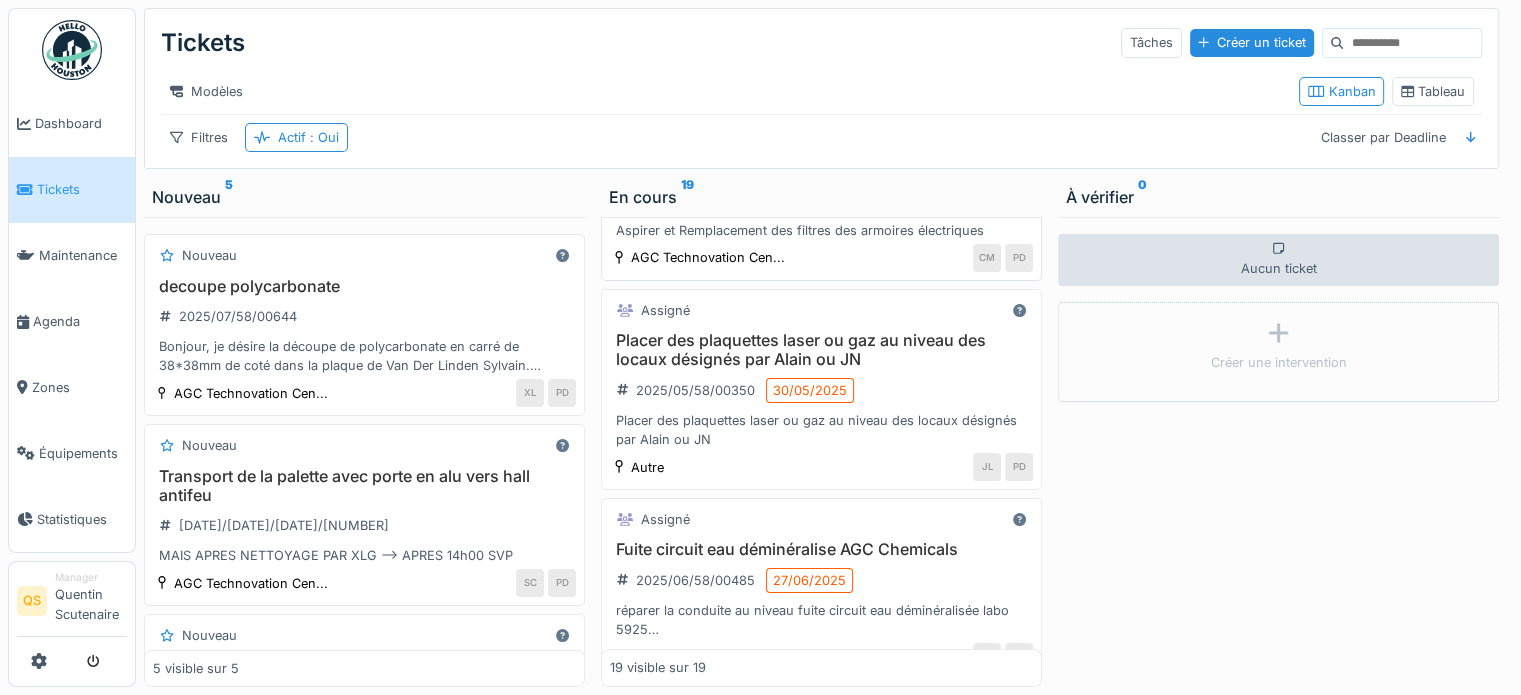 scroll, scrollTop: 0, scrollLeft: 0, axis: both 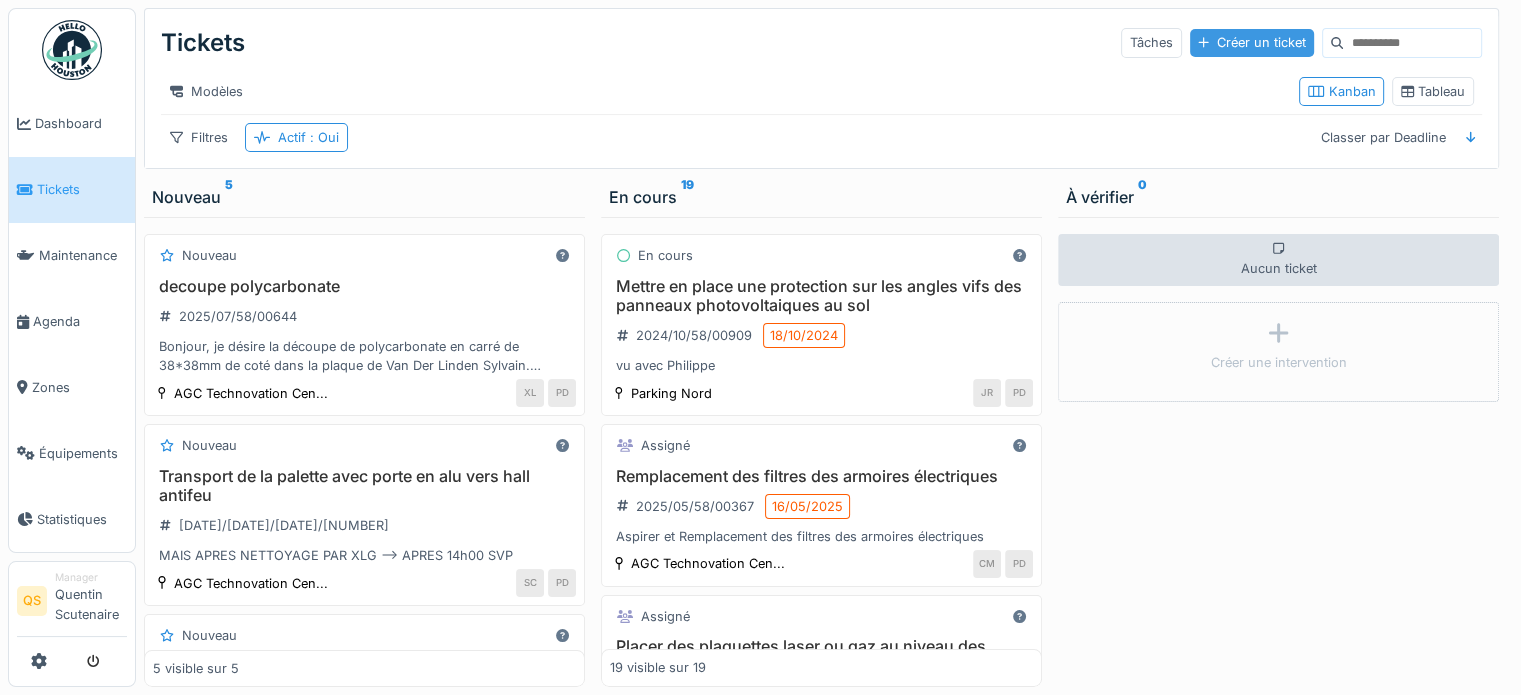 click on "Créer un ticket" at bounding box center (1252, 42) 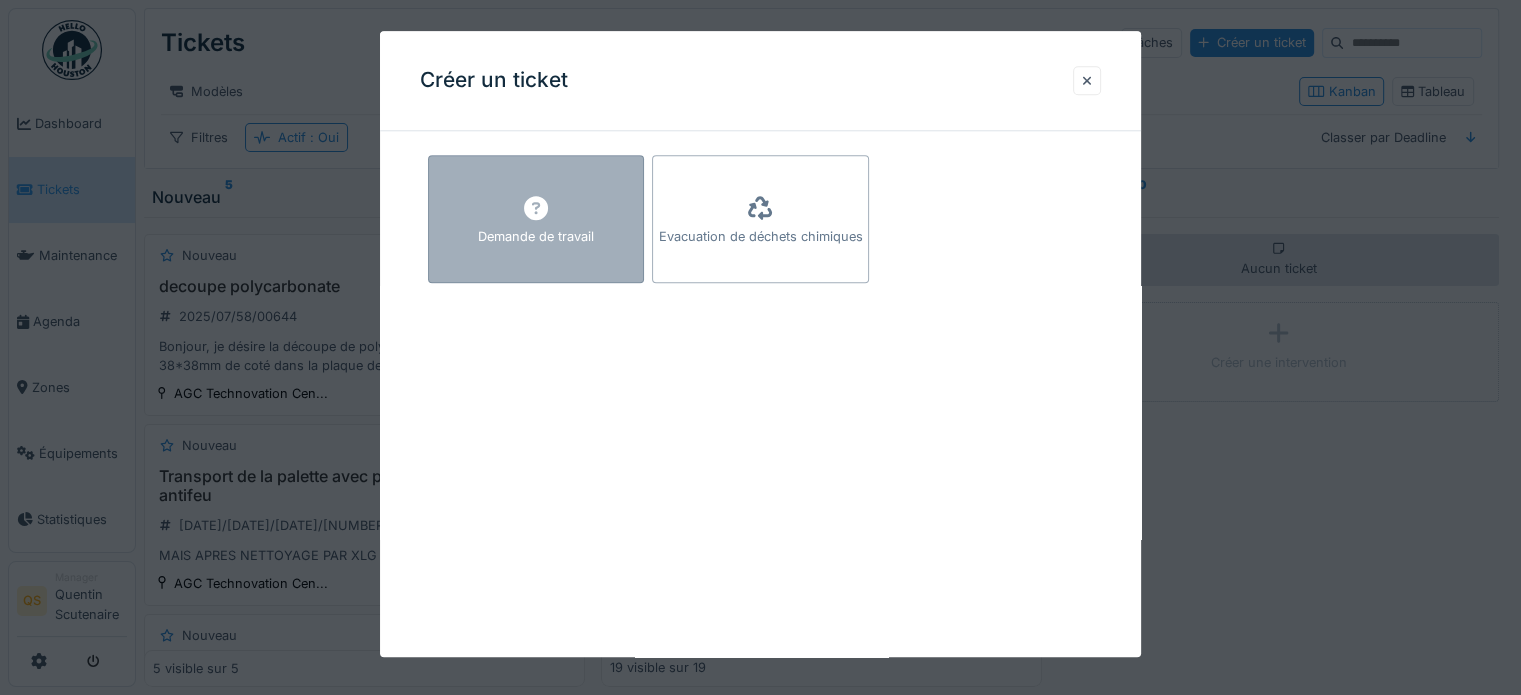 click 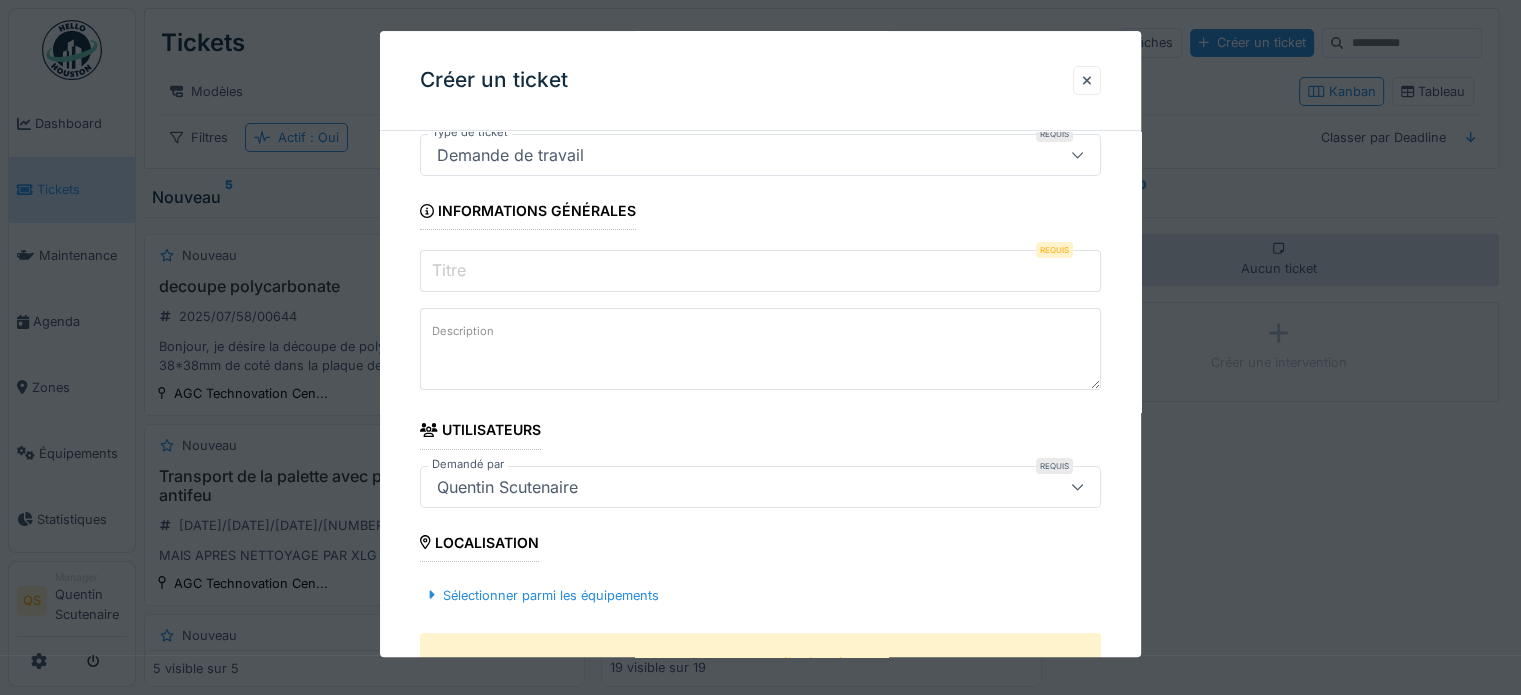 scroll, scrollTop: 200, scrollLeft: 0, axis: vertical 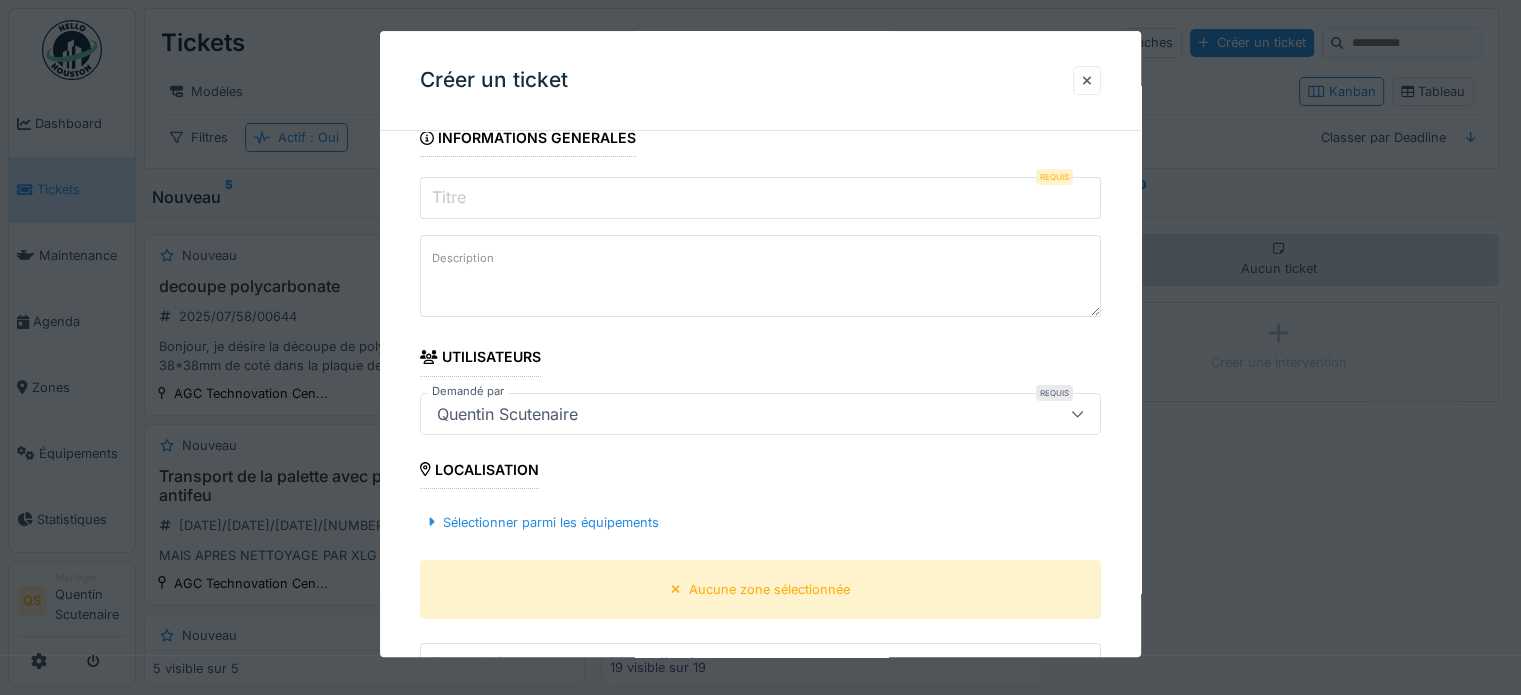click on "Titre" at bounding box center [760, 198] 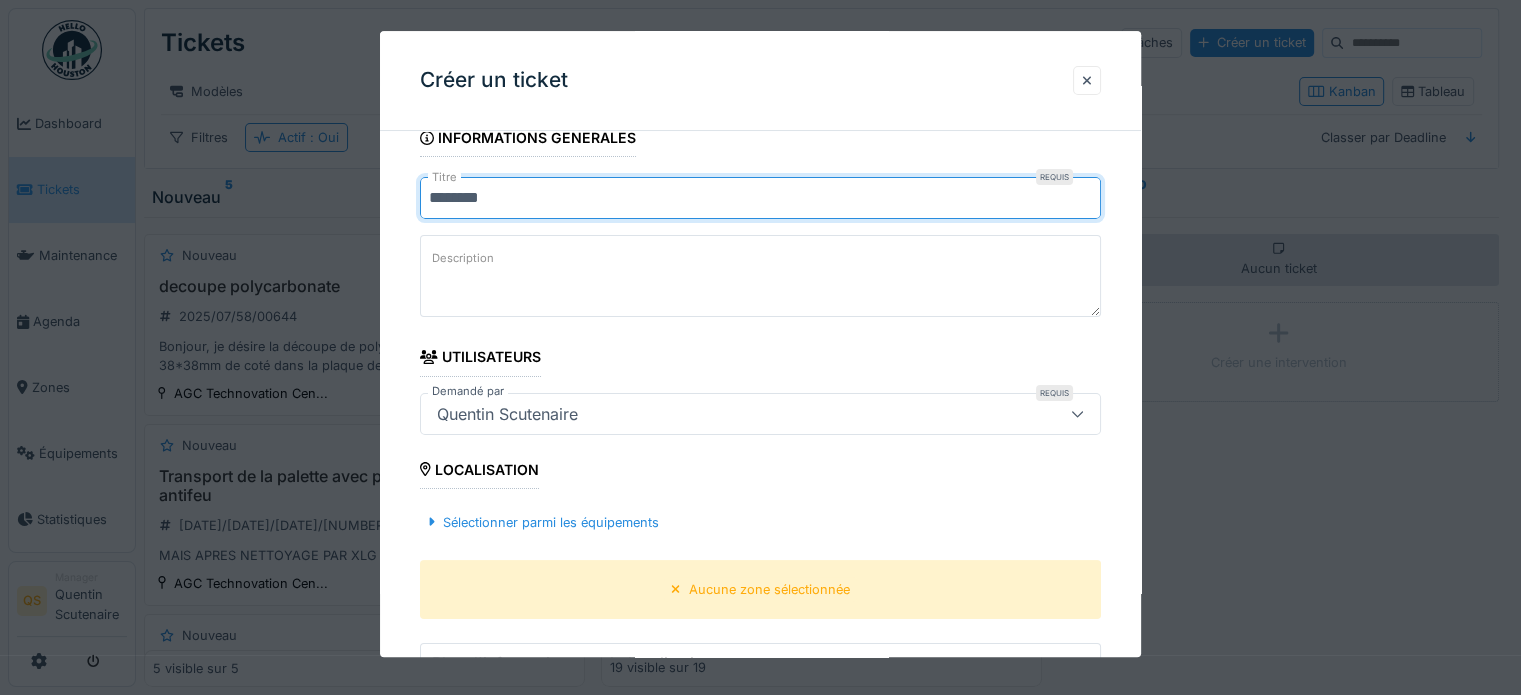 drag, startPoint x: 464, startPoint y: 199, endPoint x: 534, endPoint y: 193, distance: 70.256676 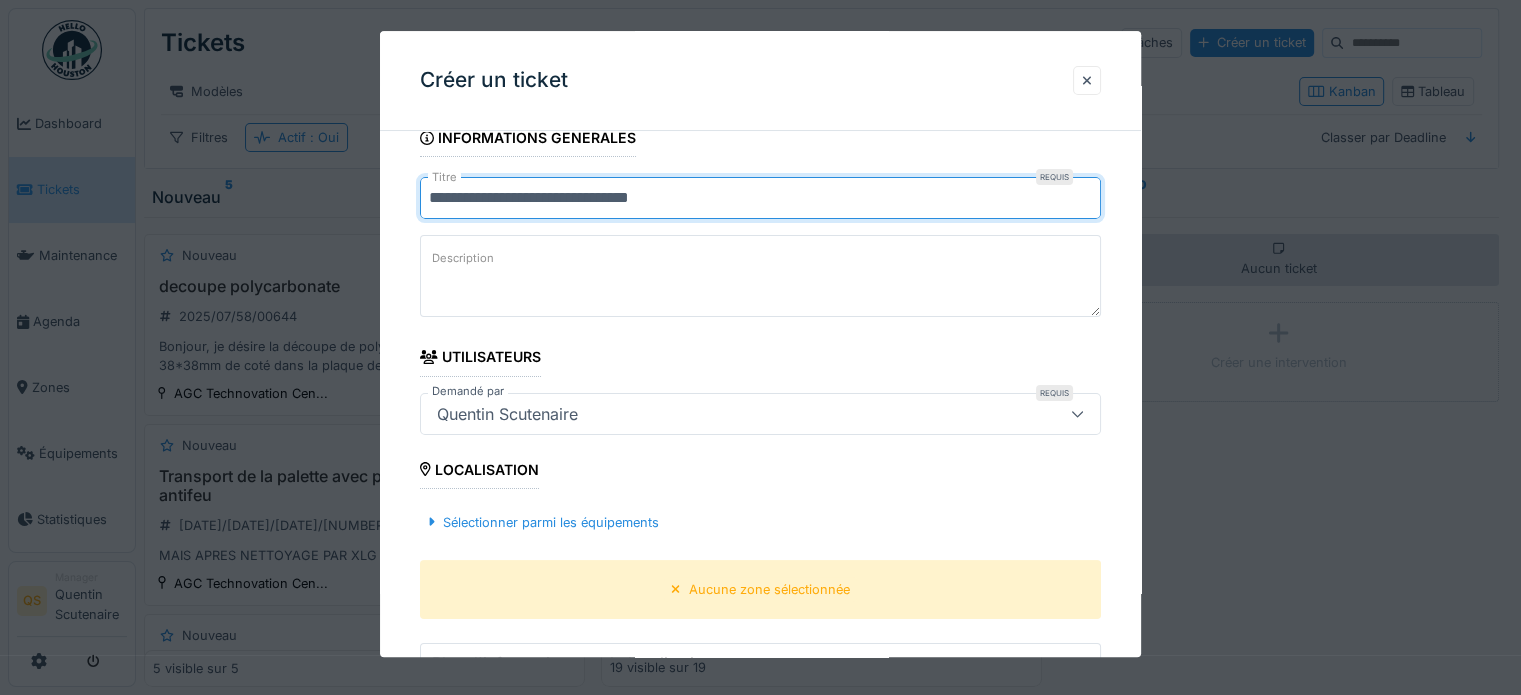 type on "**********" 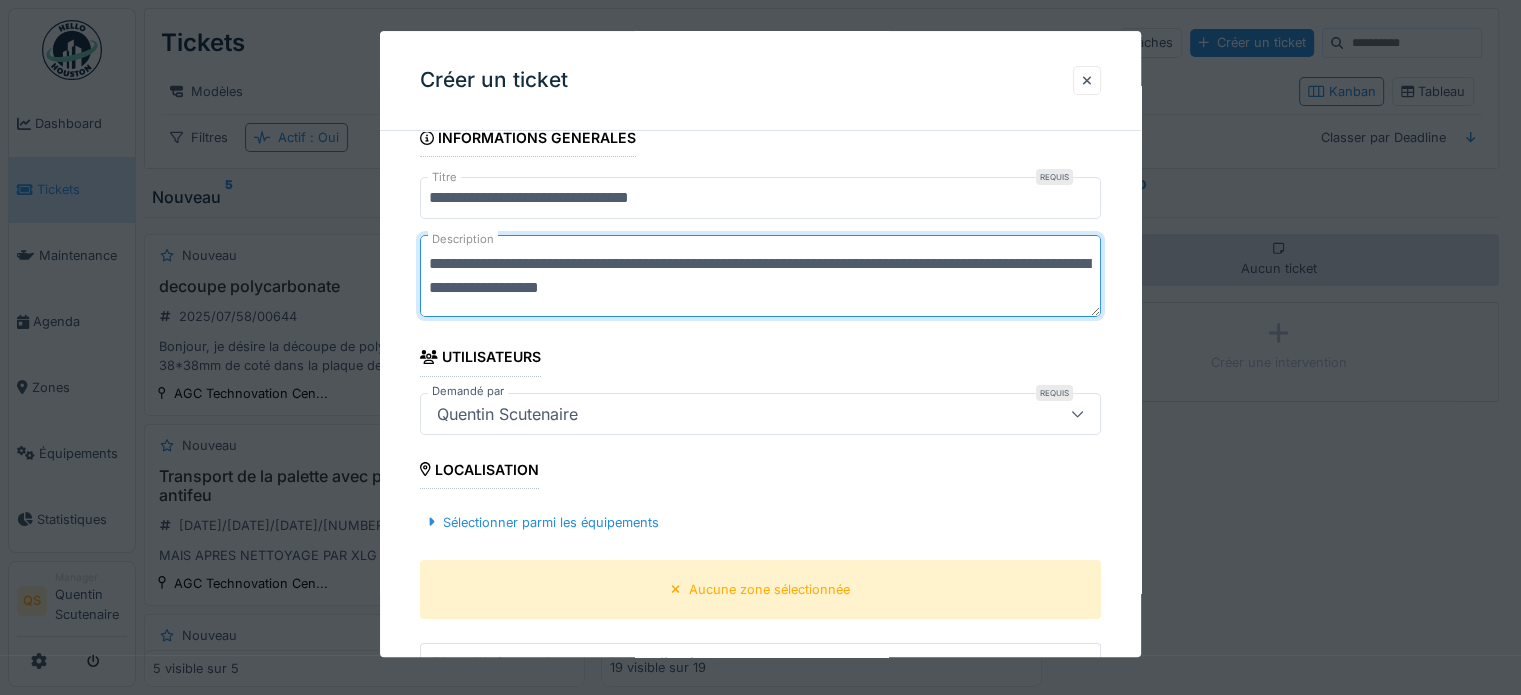 scroll, scrollTop: 400, scrollLeft: 0, axis: vertical 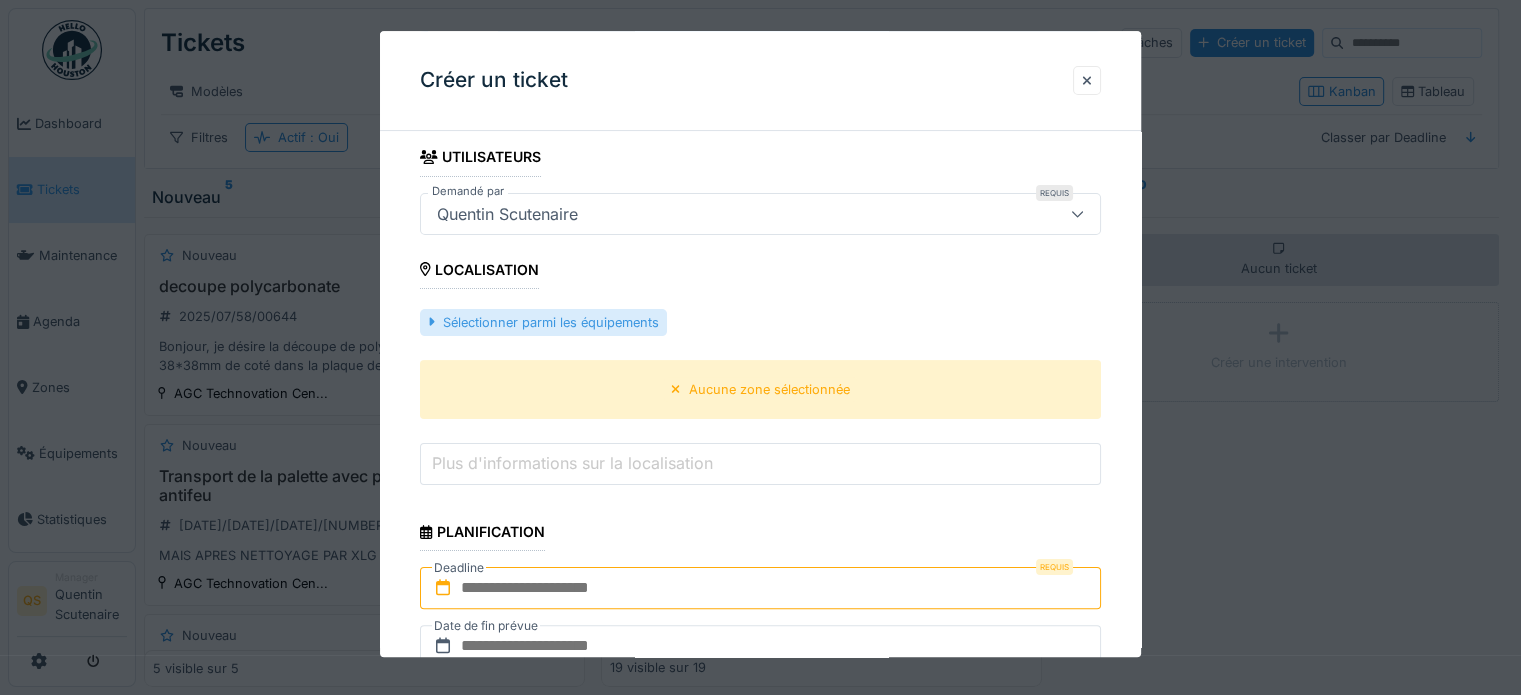 type on "**********" 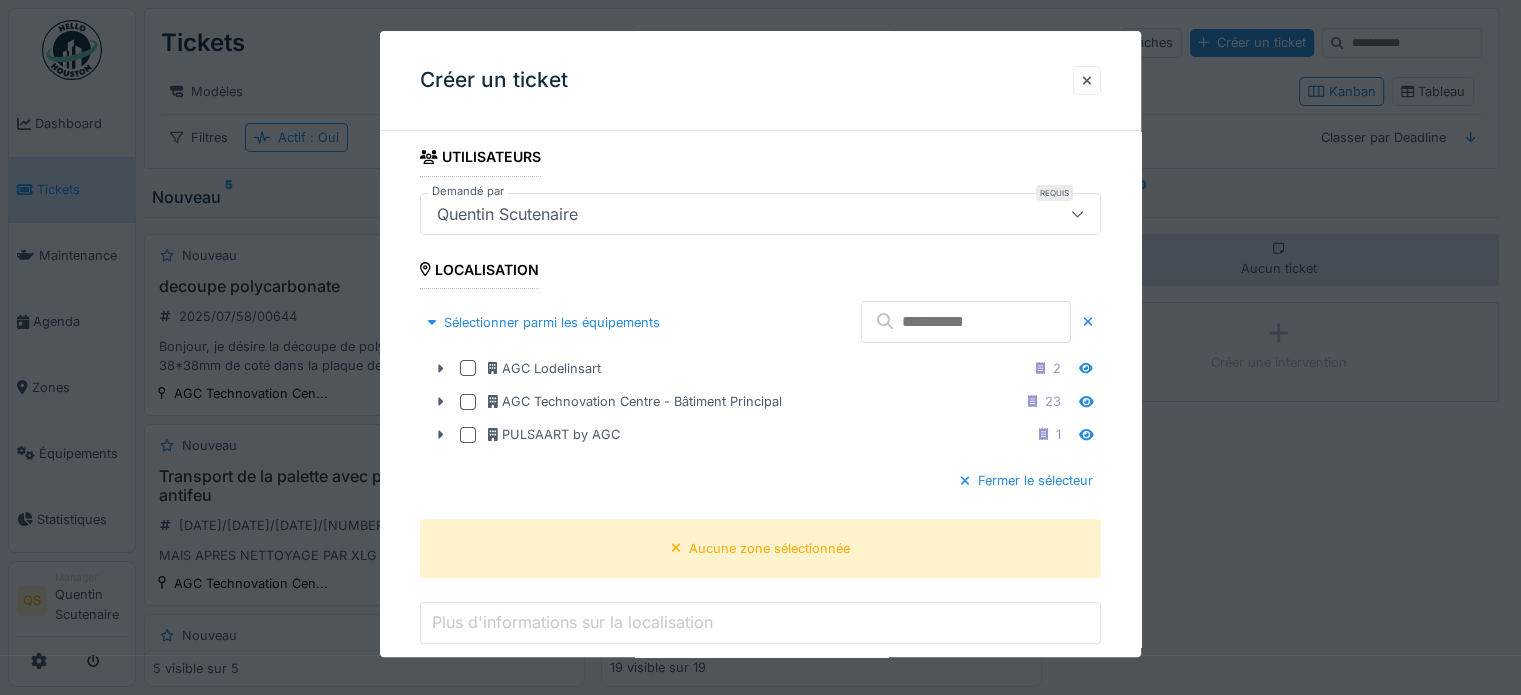 click at bounding box center (966, 322) 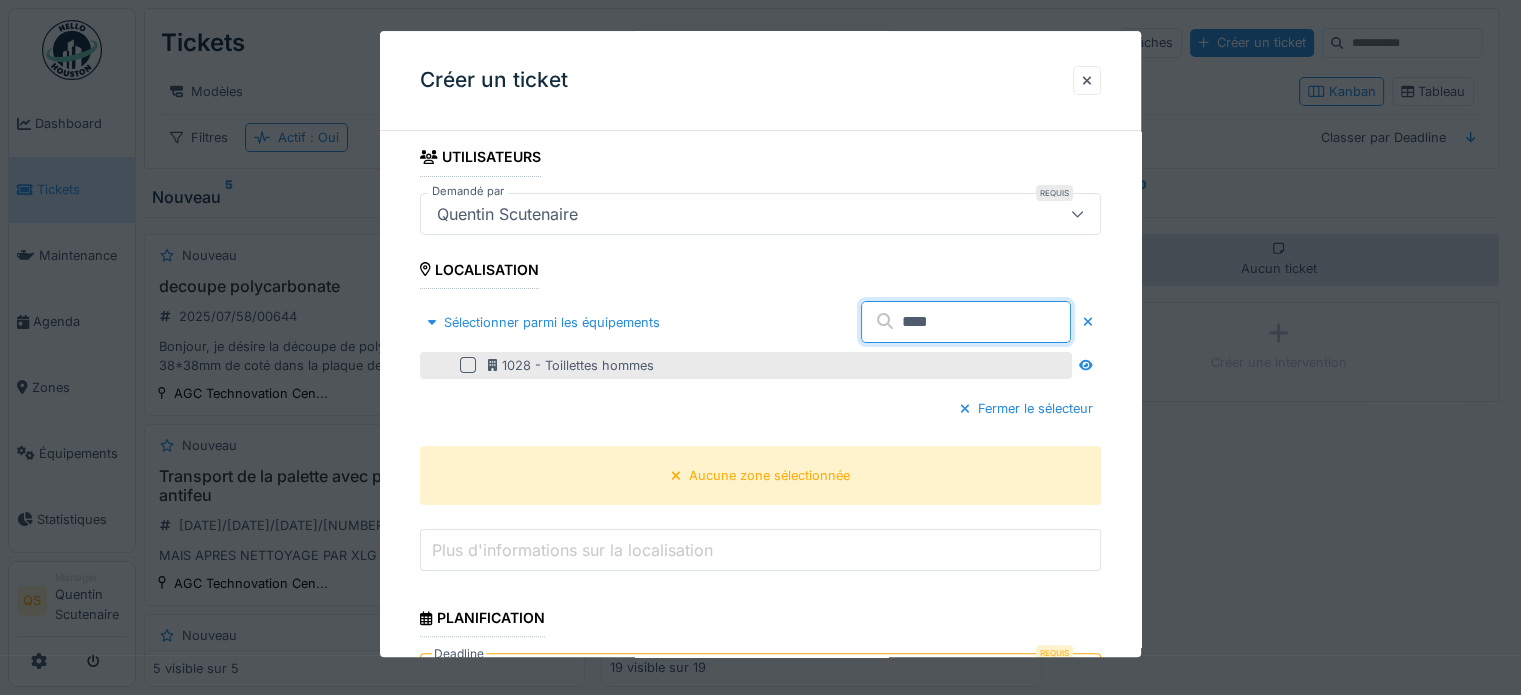 type on "****" 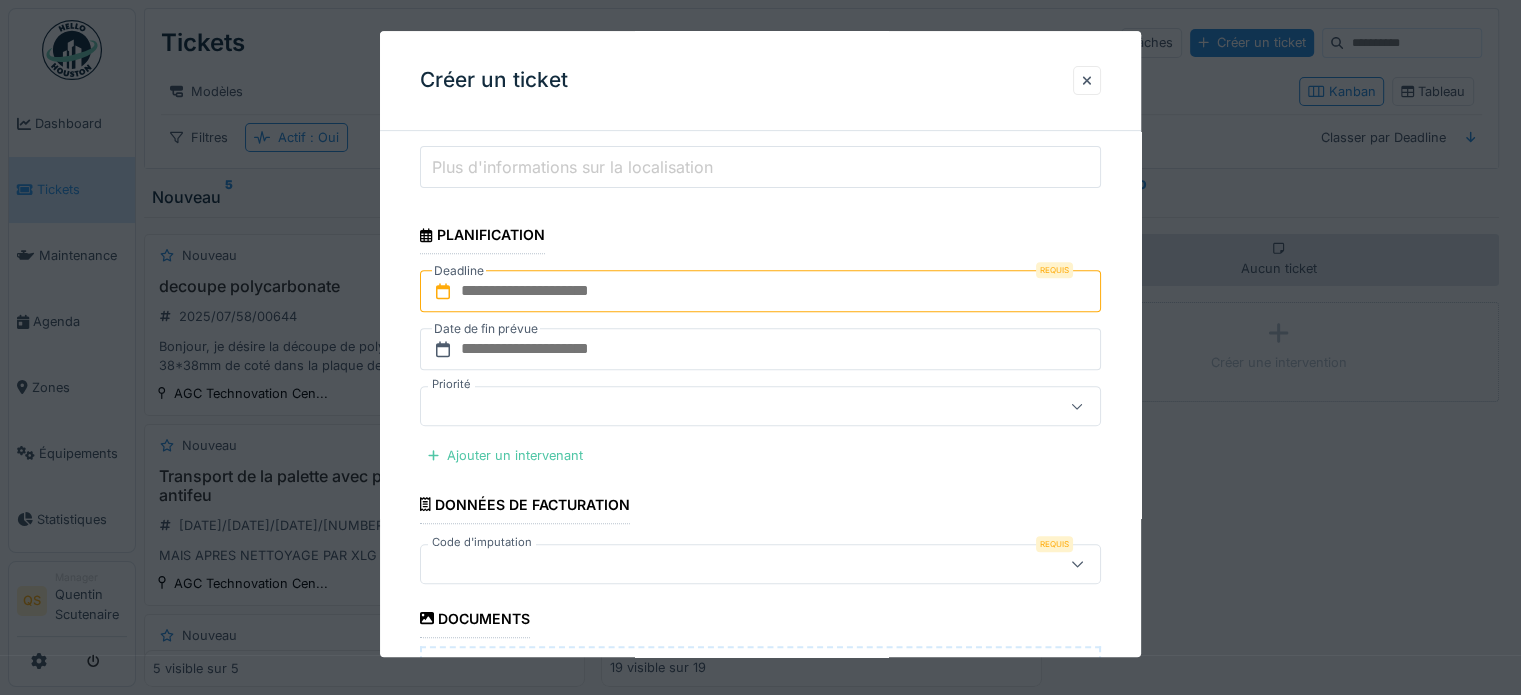 scroll, scrollTop: 800, scrollLeft: 0, axis: vertical 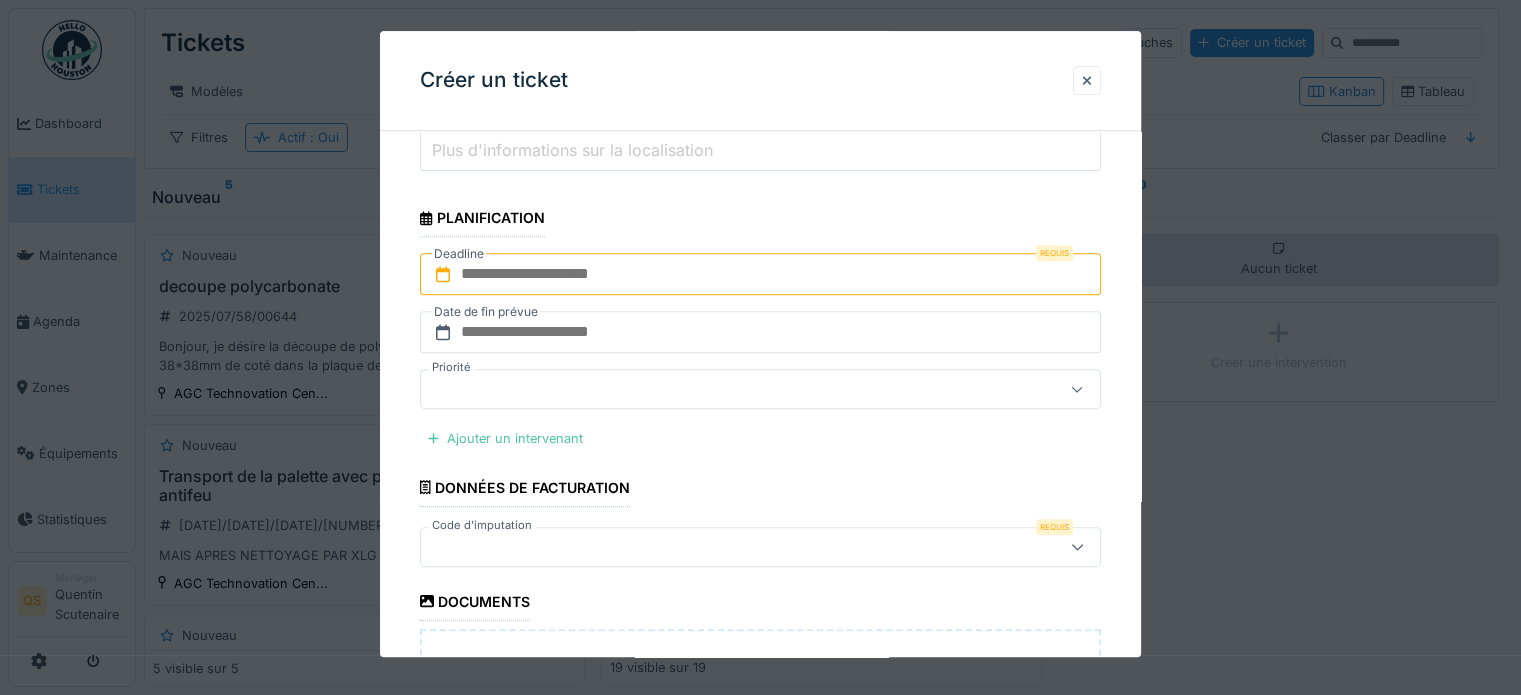 click at bounding box center [760, 275] 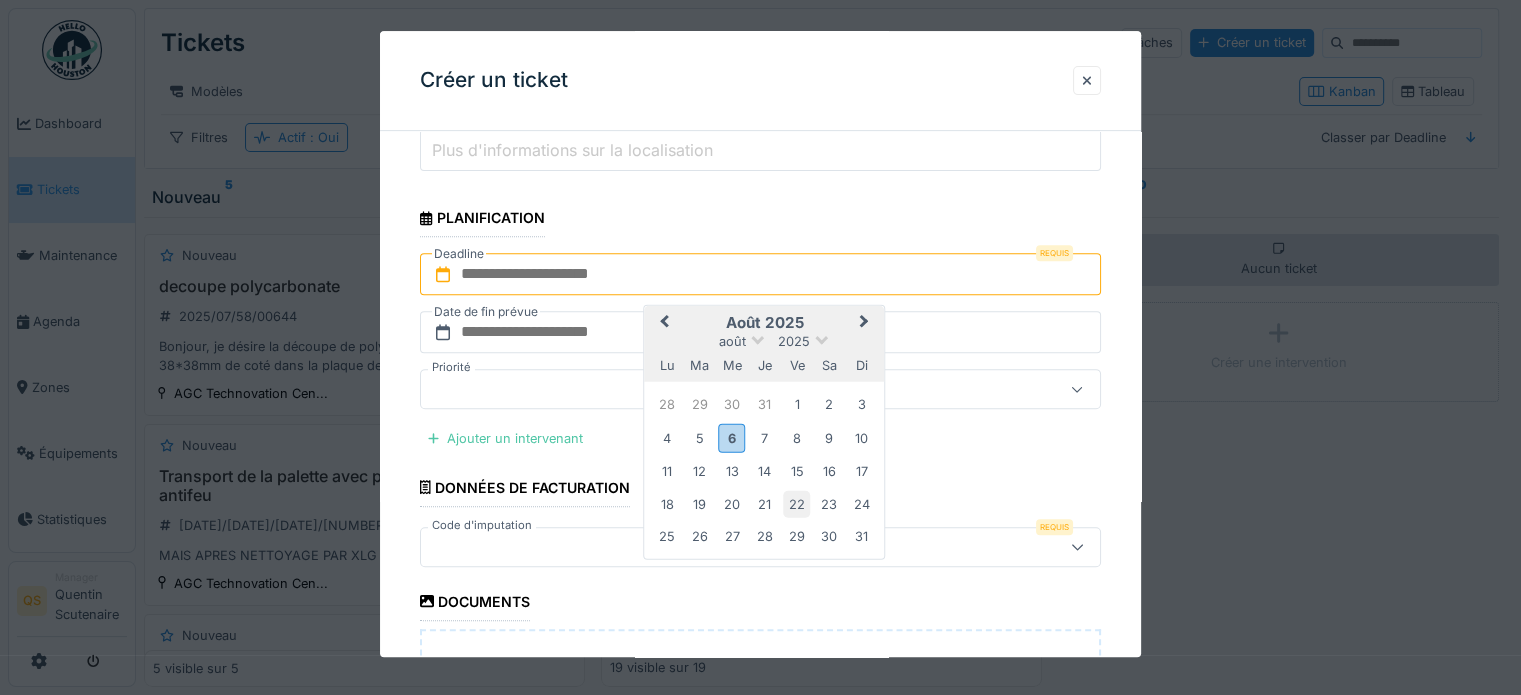 click on "22" at bounding box center [796, 503] 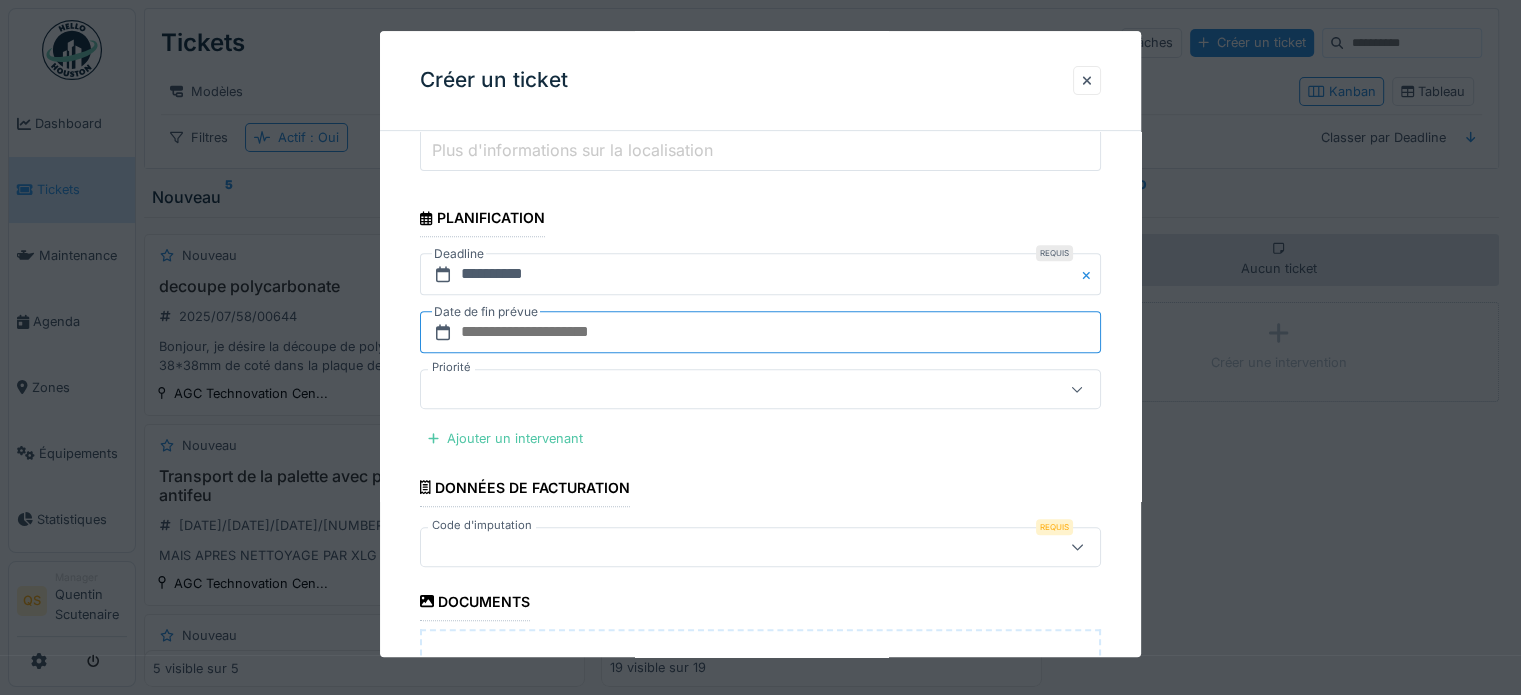 click at bounding box center (760, 333) 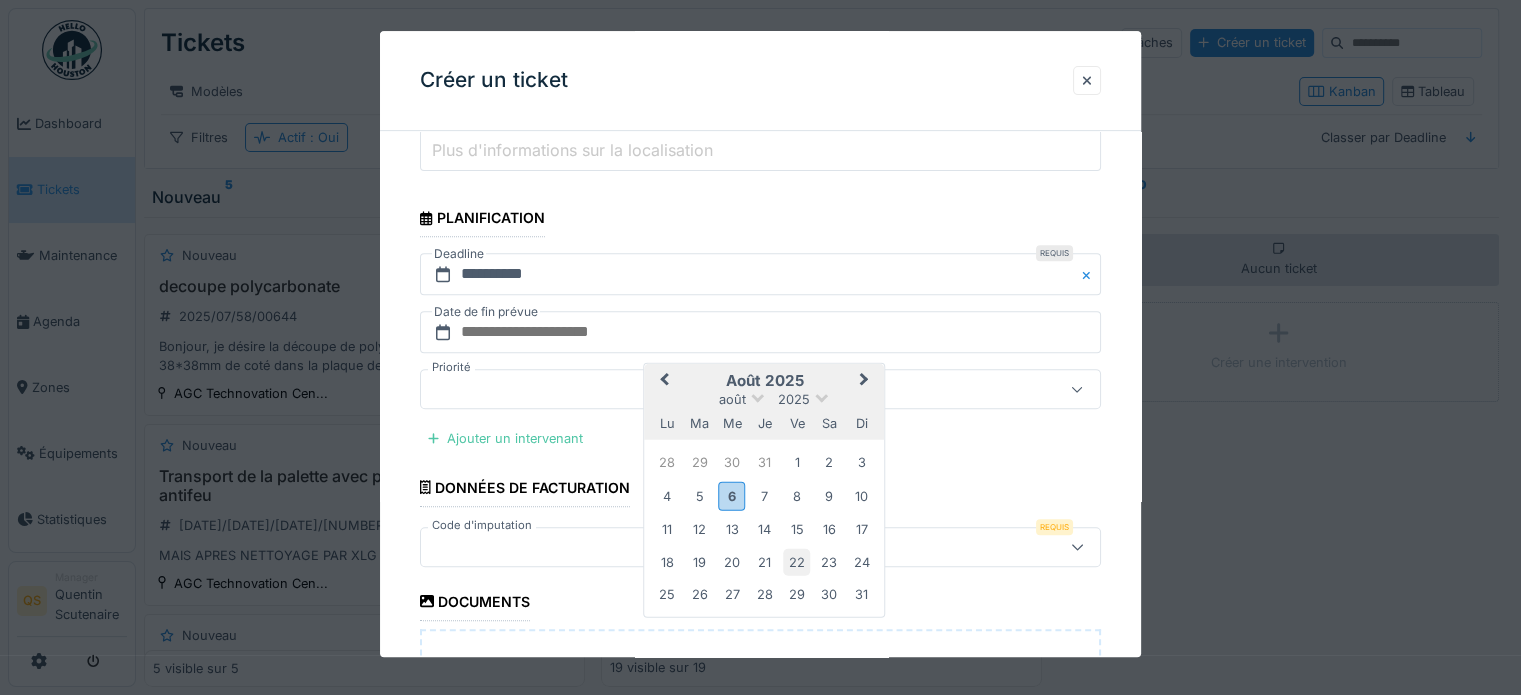click on "22" at bounding box center [796, 561] 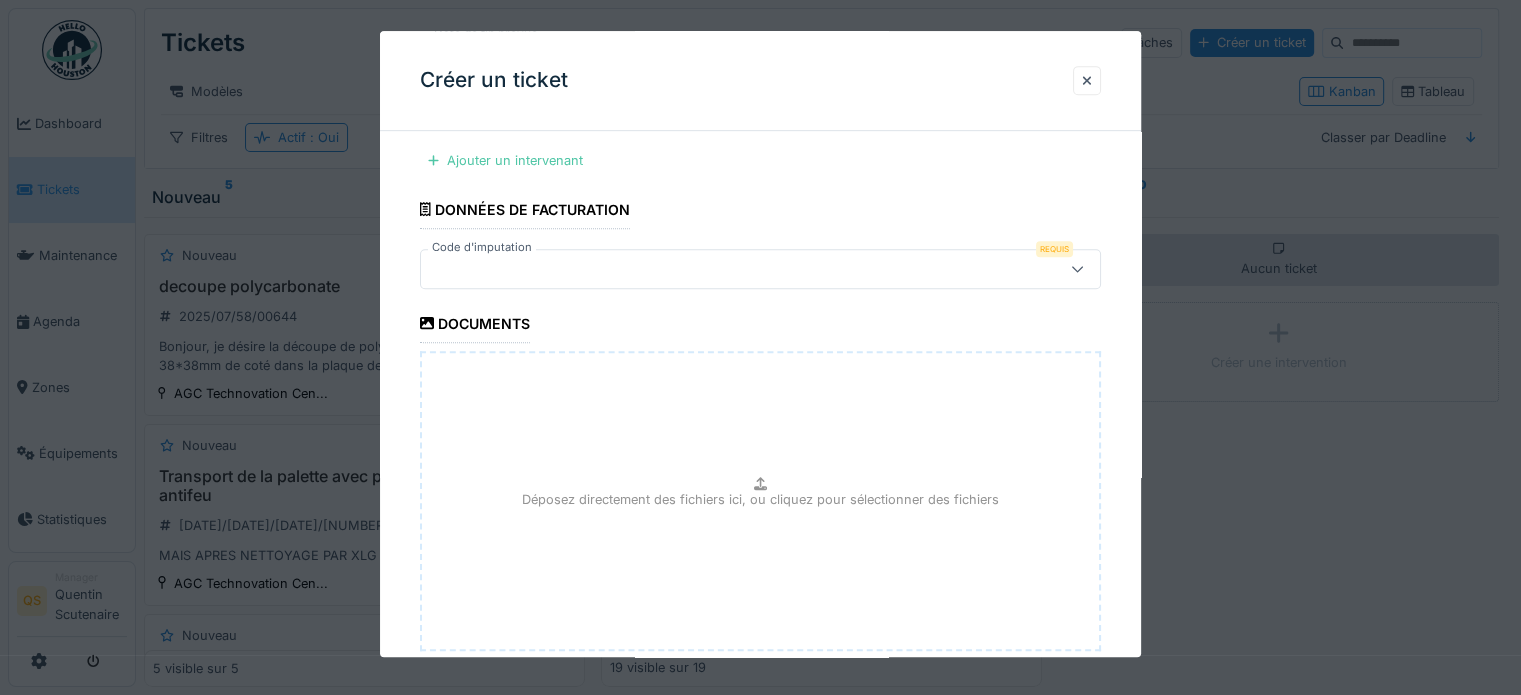 scroll, scrollTop: 996, scrollLeft: 0, axis: vertical 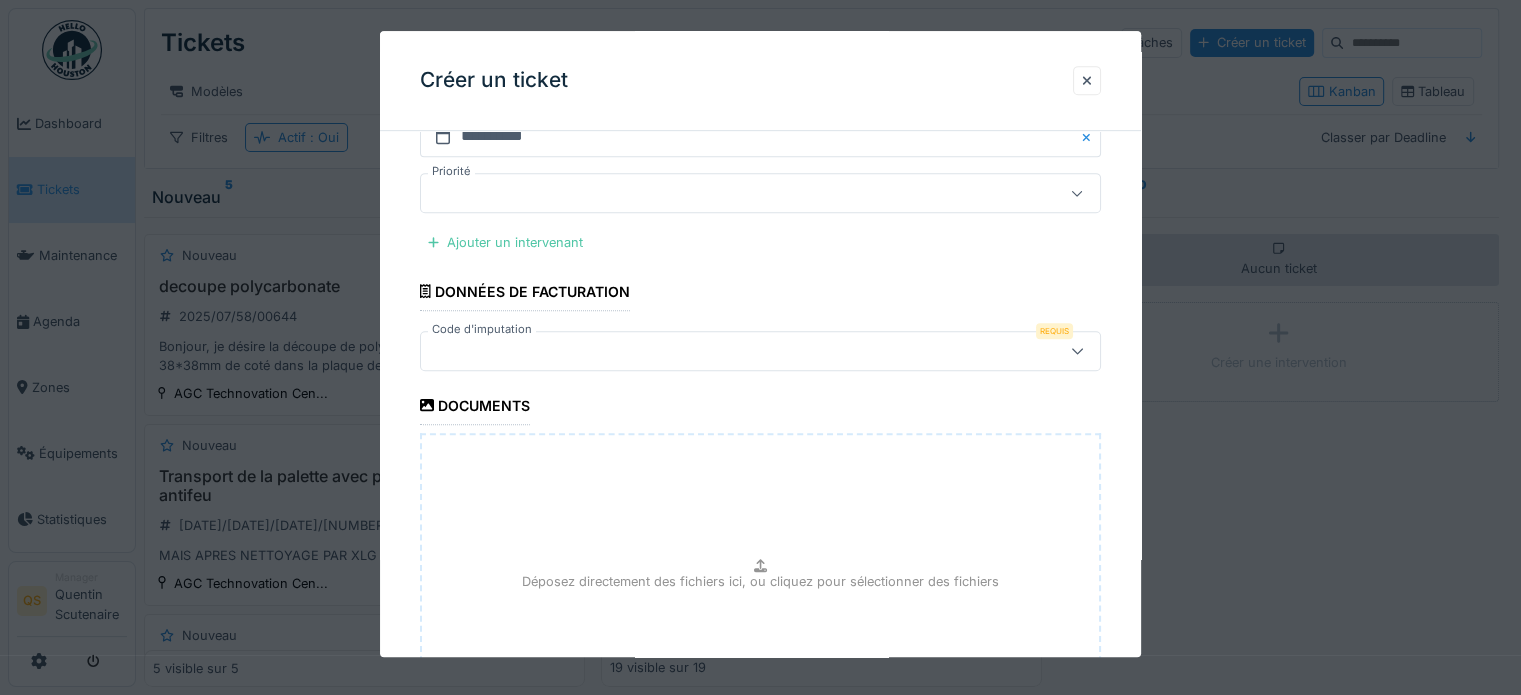 click at bounding box center [760, 351] 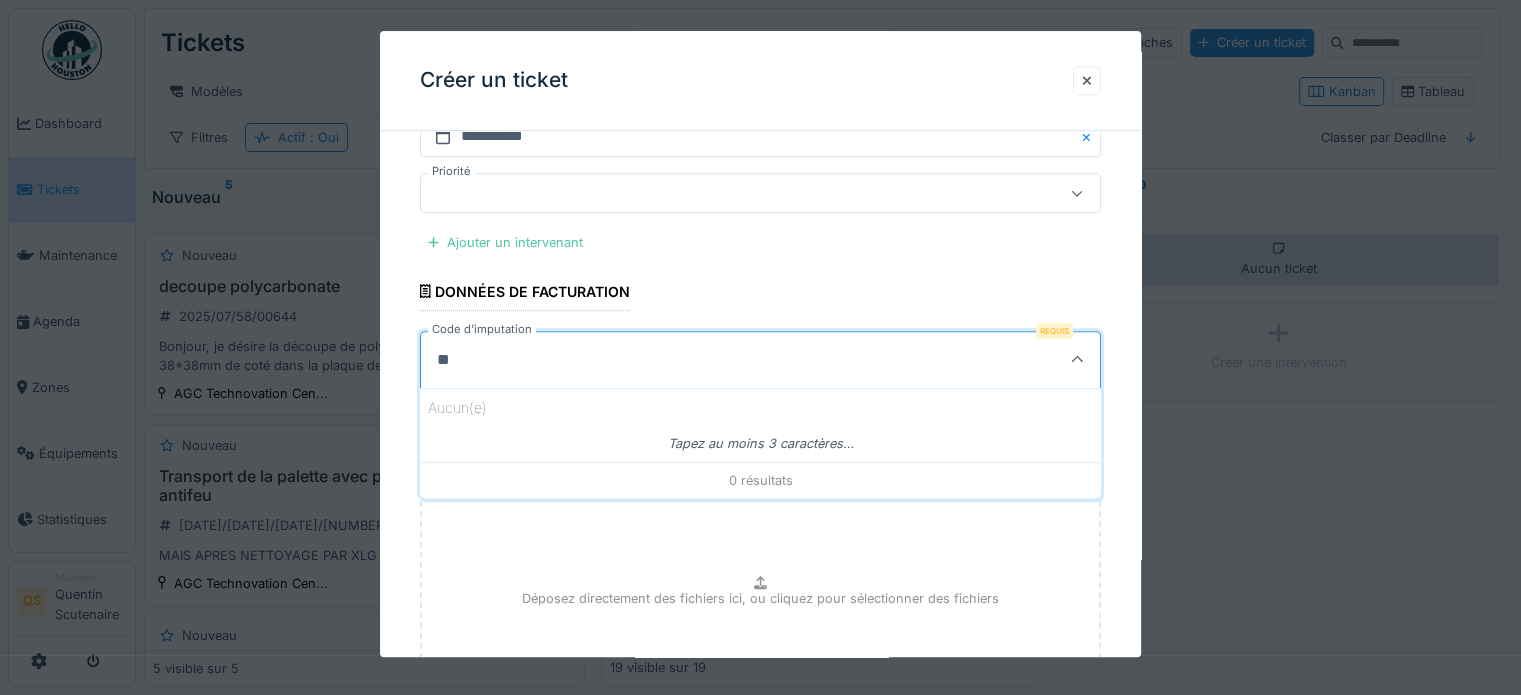 type on "***" 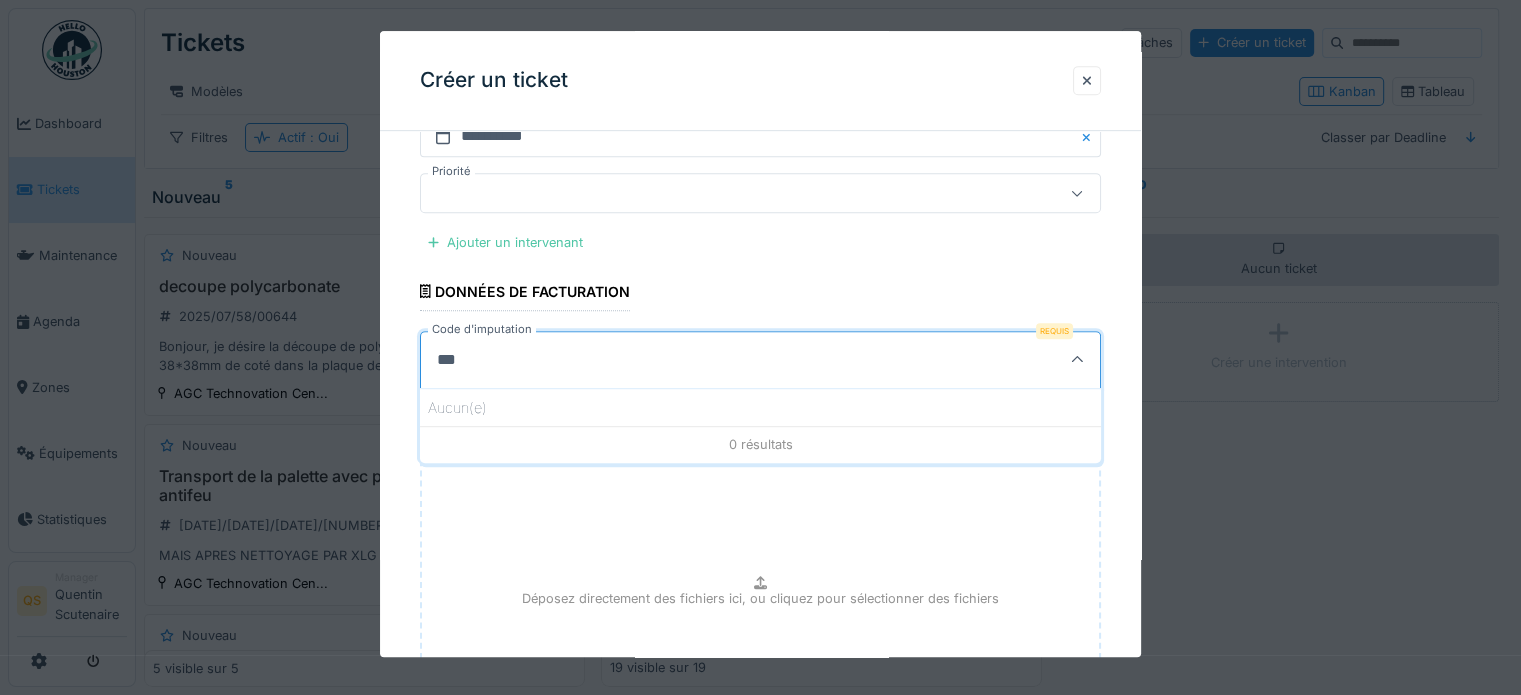 drag, startPoint x: 644, startPoint y: 359, endPoint x: 404, endPoint y: 363, distance: 240.03333 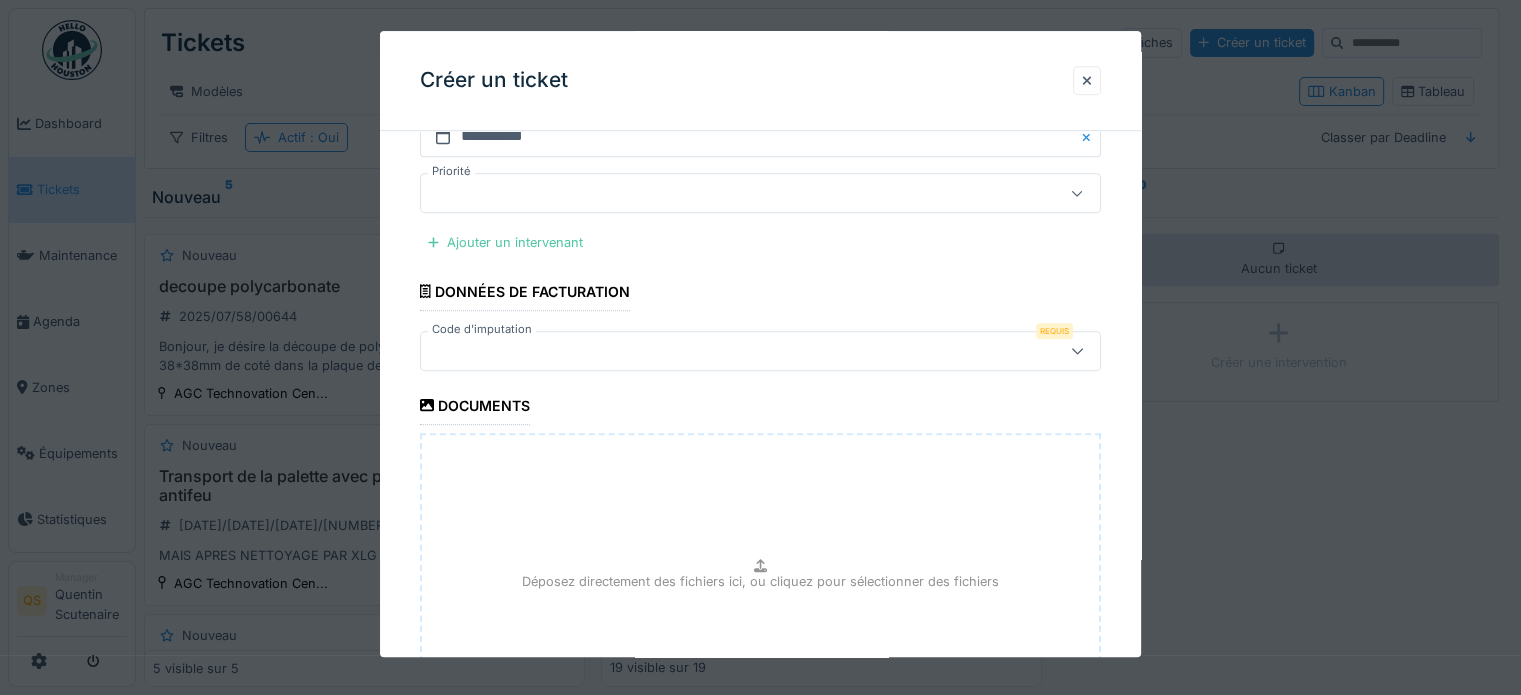 click at bounding box center (726, 351) 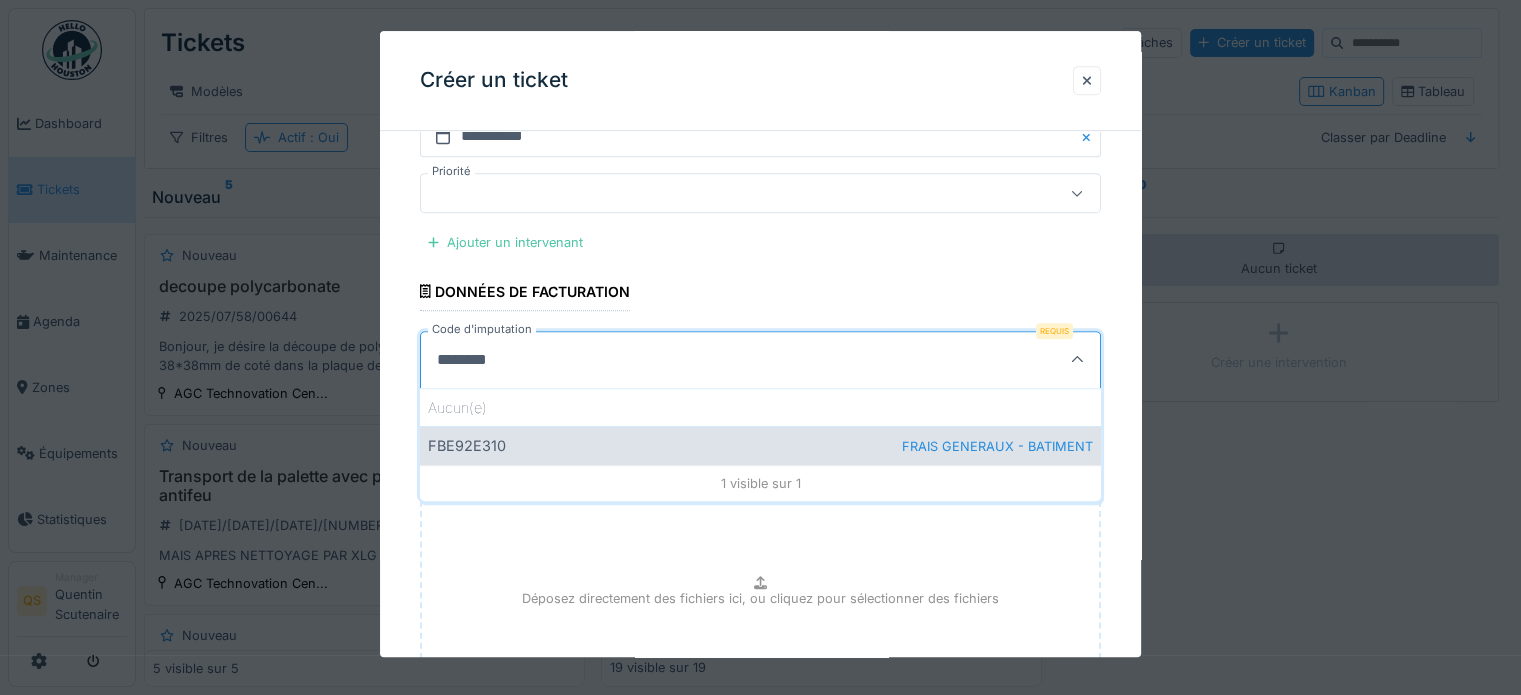type on "********" 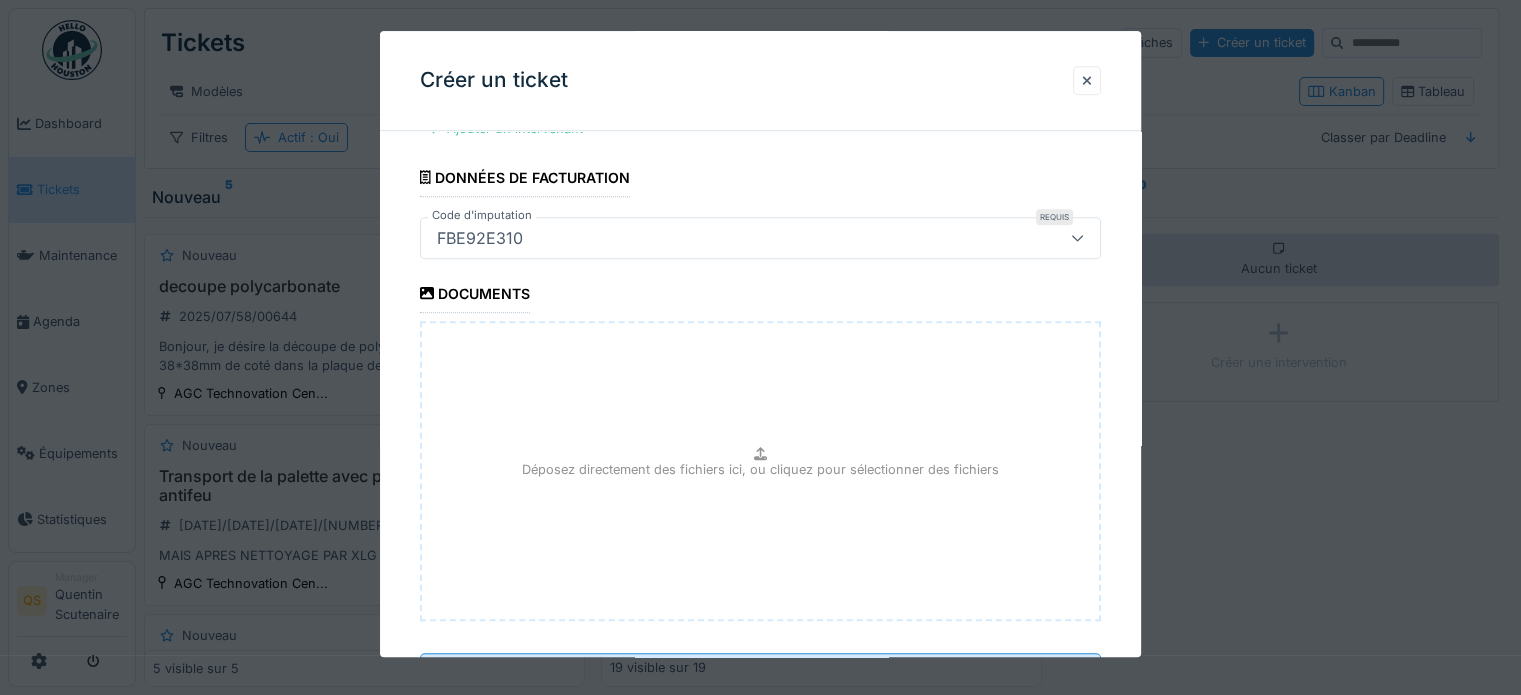scroll, scrollTop: 1198, scrollLeft: 0, axis: vertical 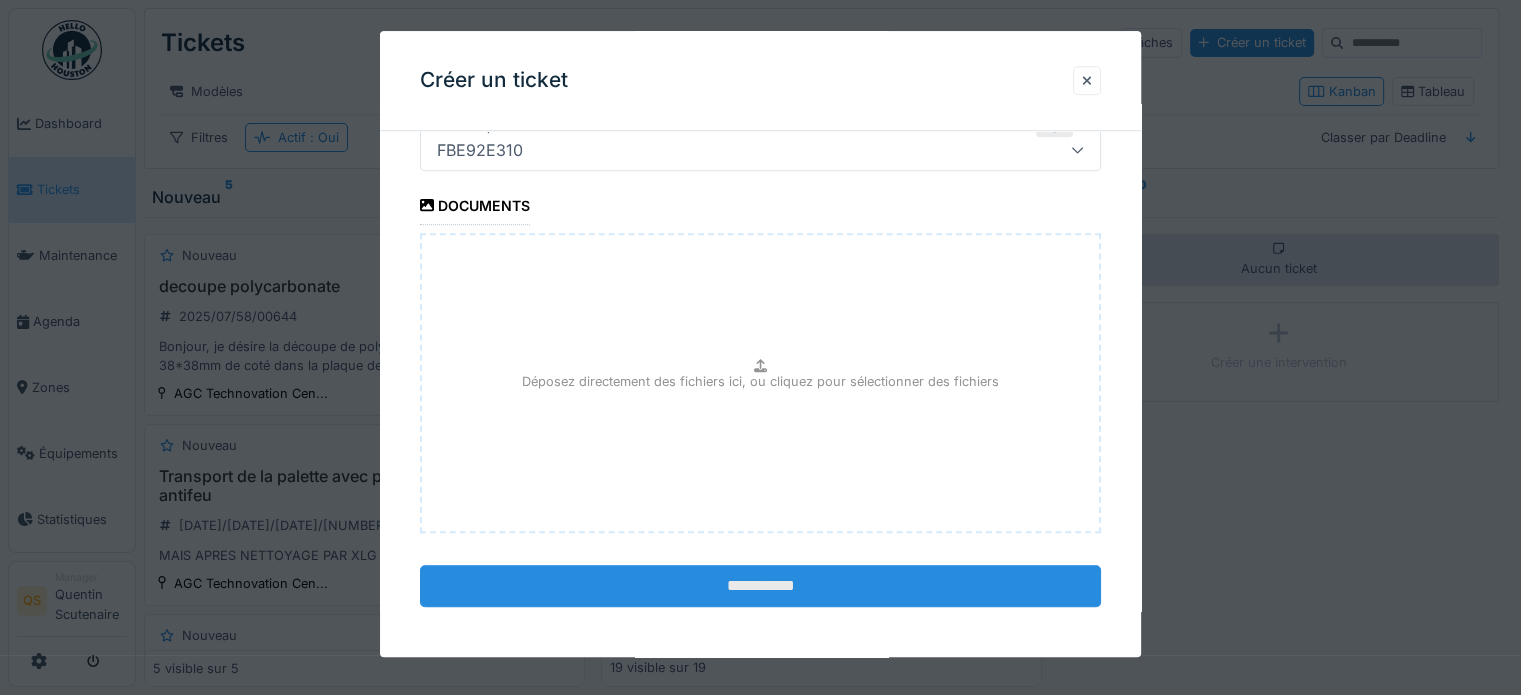 click on "**********" at bounding box center (760, 586) 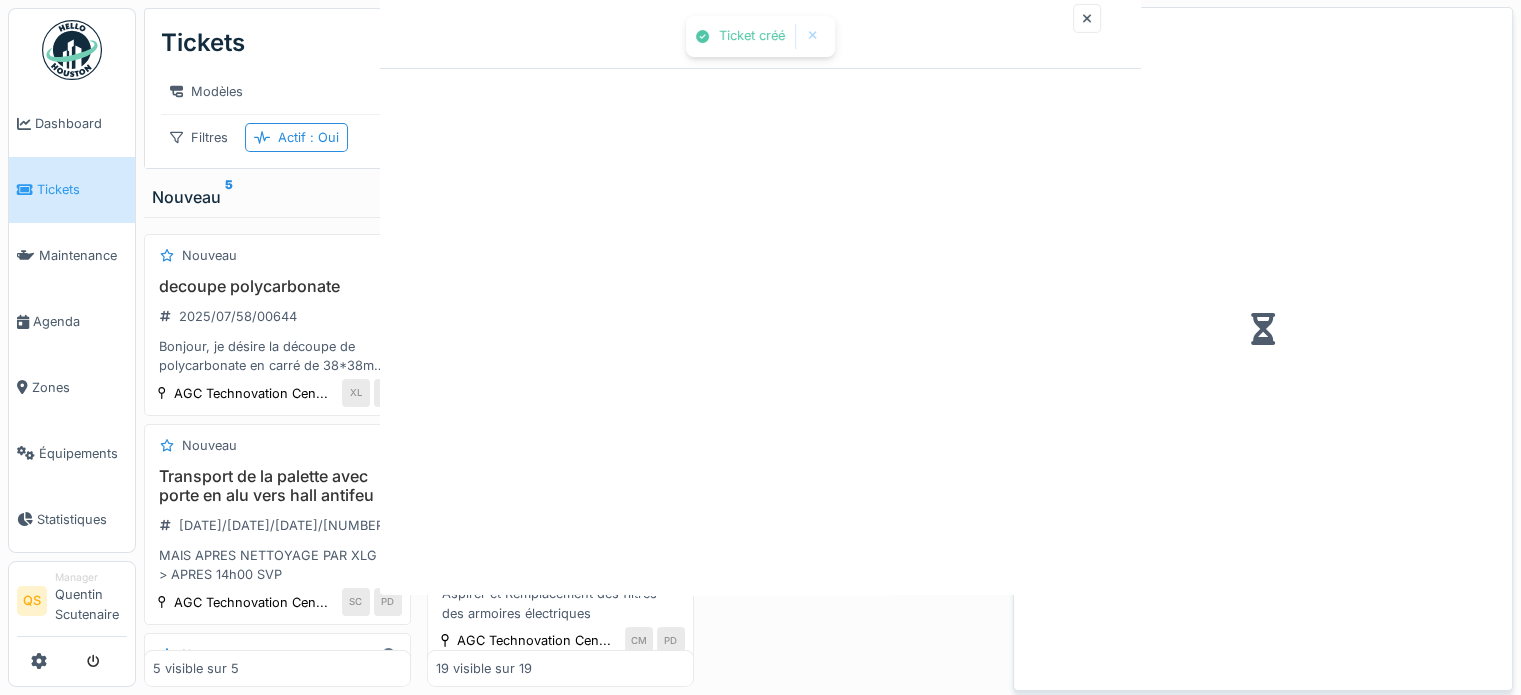 scroll, scrollTop: 0, scrollLeft: 0, axis: both 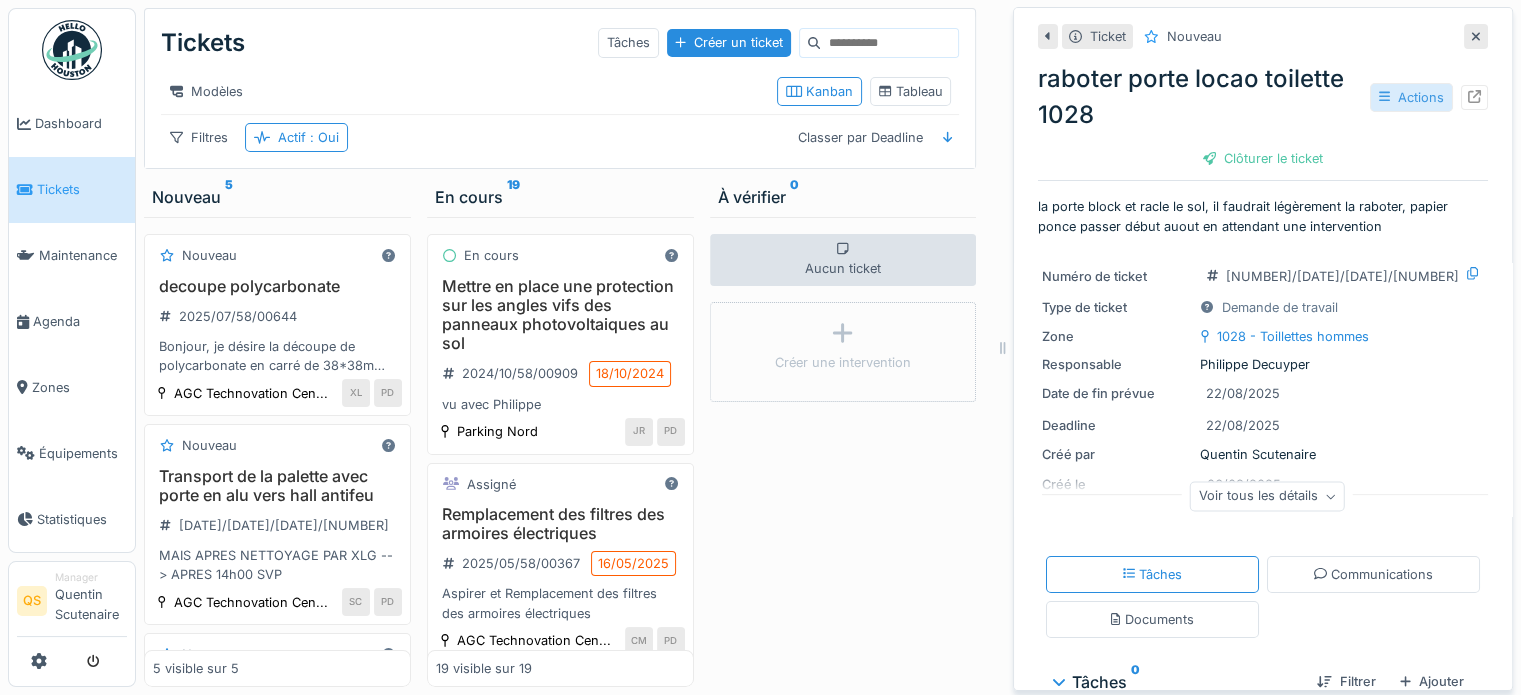 click on "Actions" at bounding box center (1411, 97) 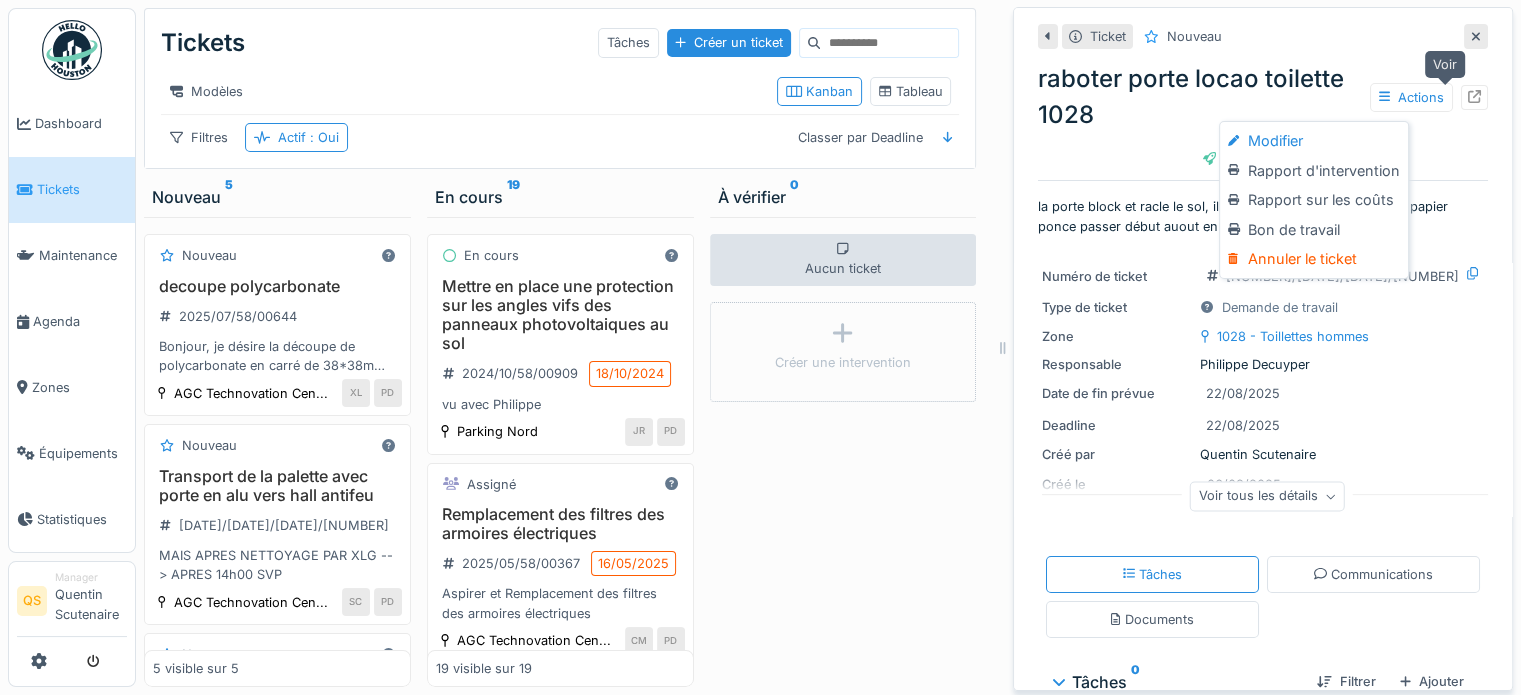 click at bounding box center (1474, 97) 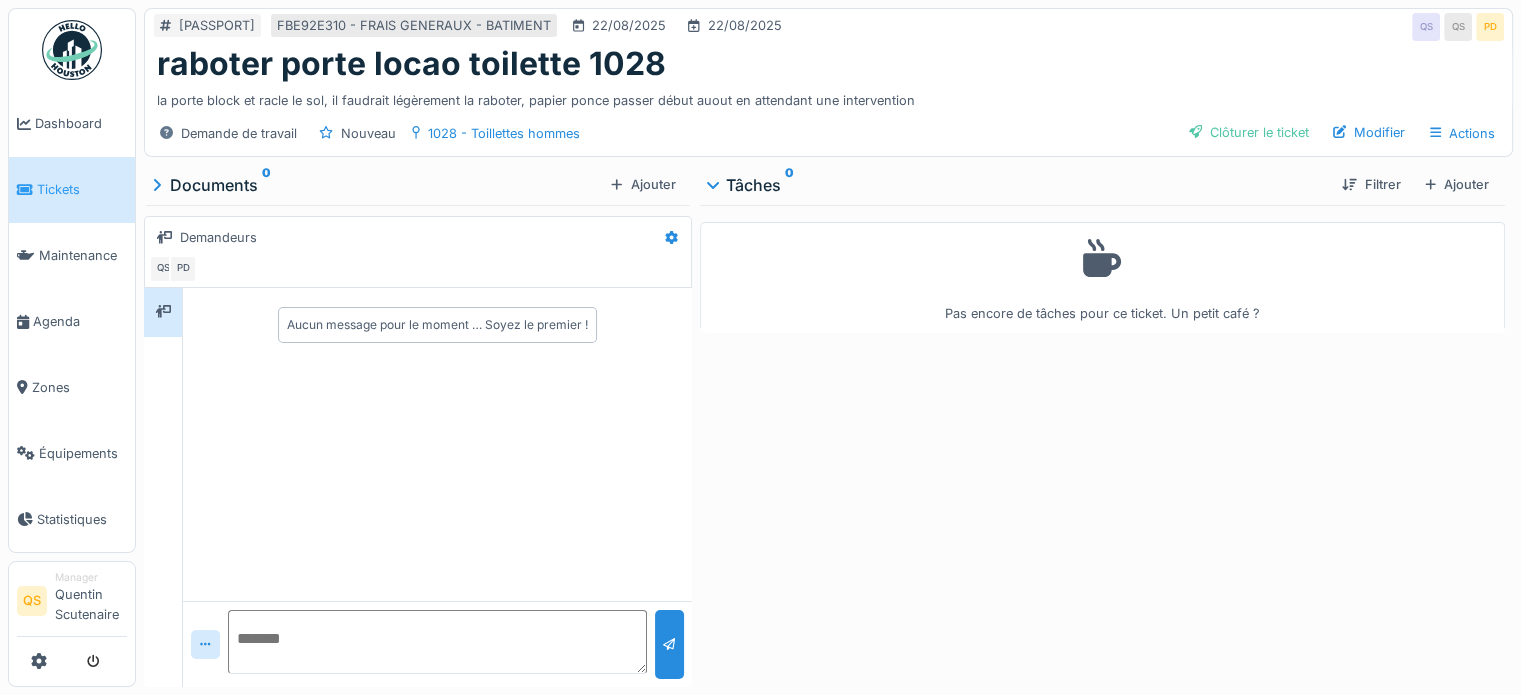 scroll, scrollTop: 0, scrollLeft: 0, axis: both 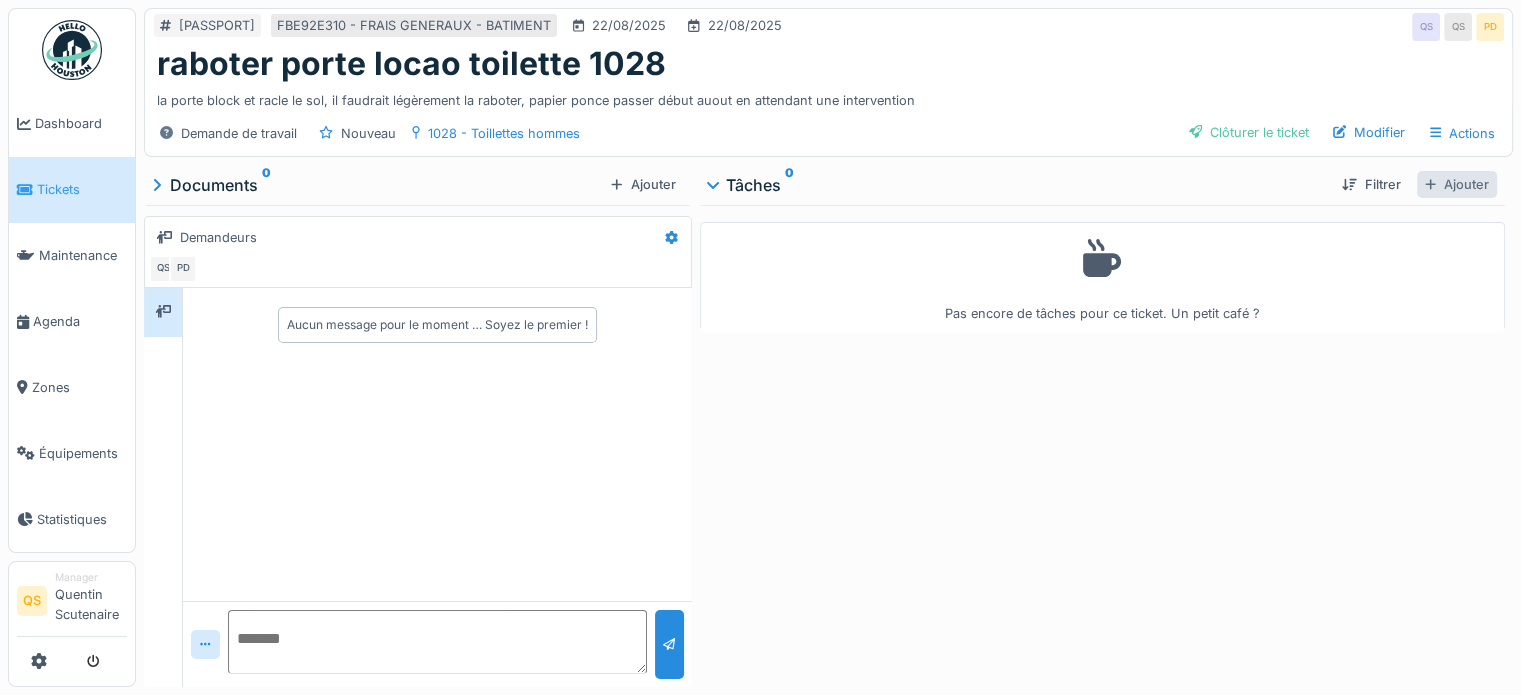 click on "Ajouter" at bounding box center (1457, 184) 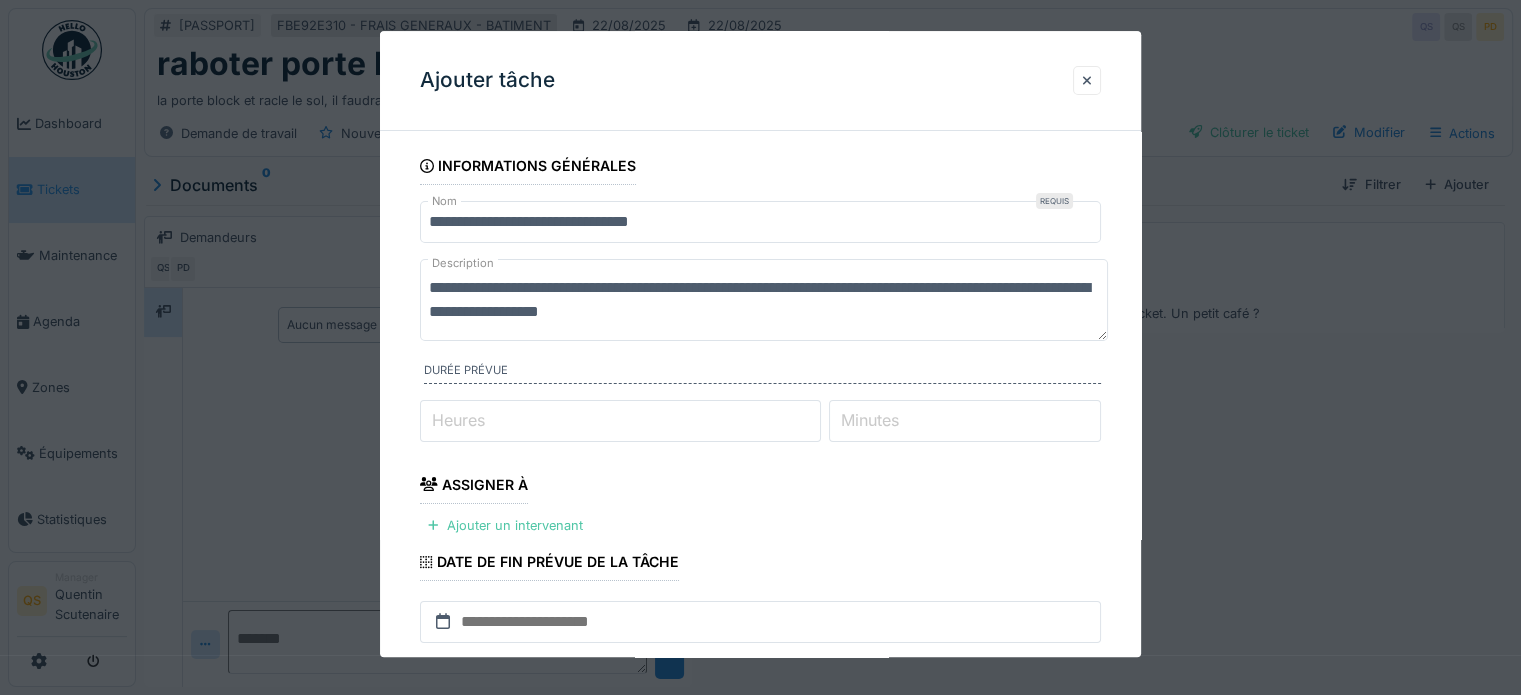 scroll, scrollTop: 300, scrollLeft: 0, axis: vertical 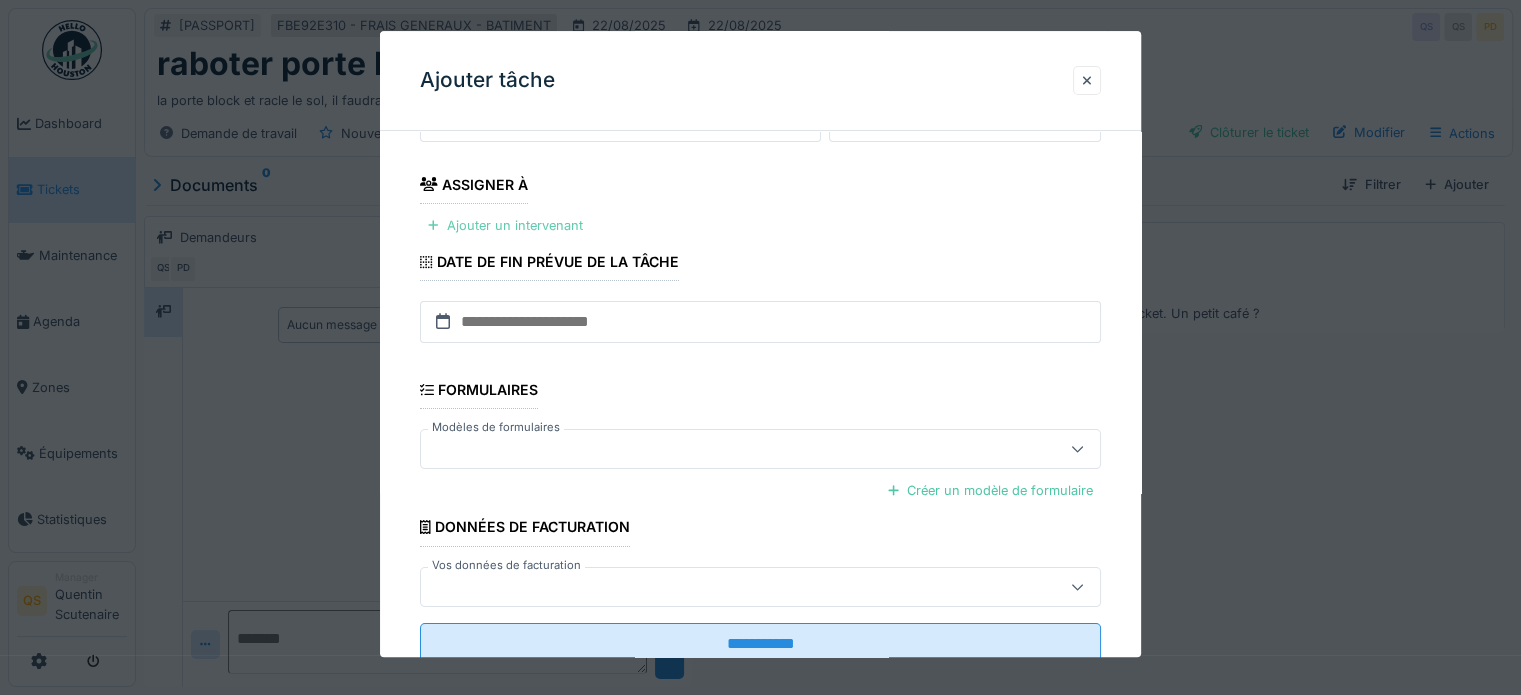click on "Ajouter un intervenant" at bounding box center [505, 225] 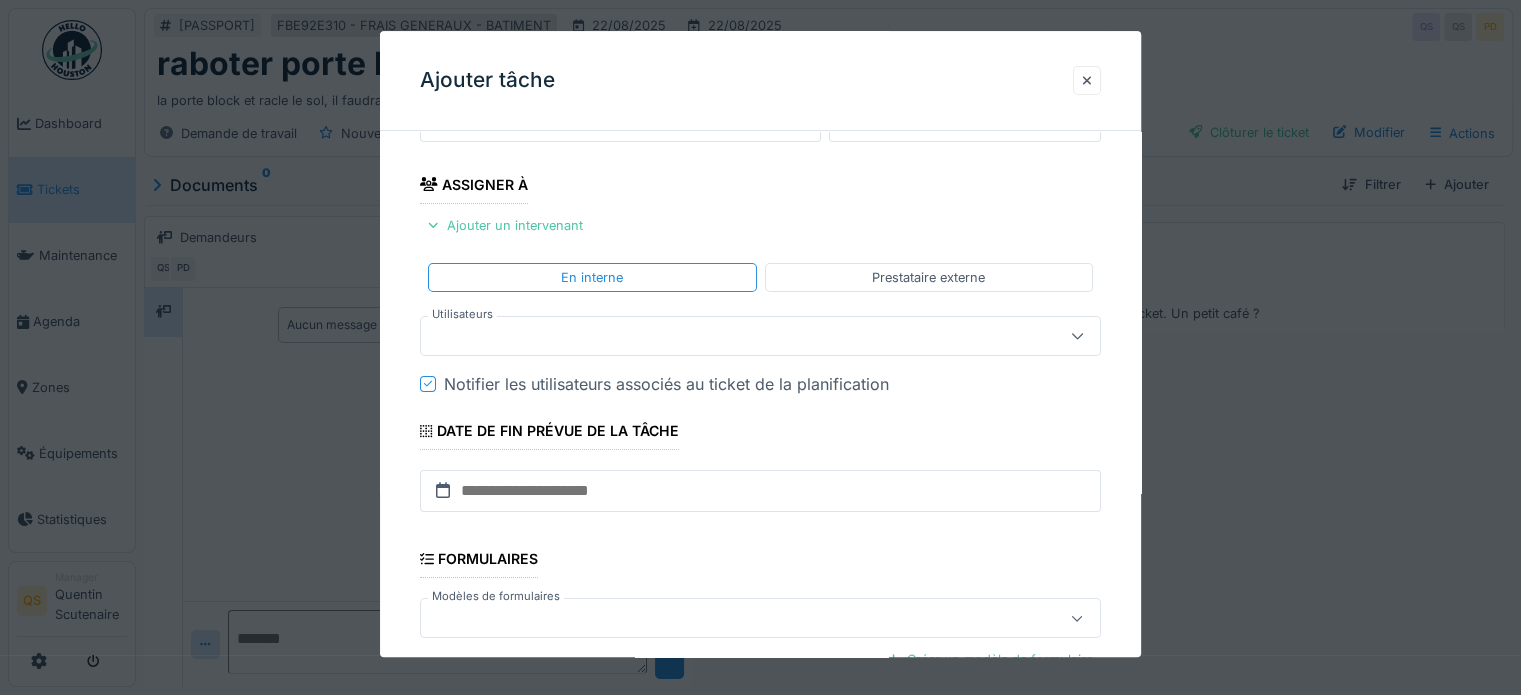 click at bounding box center [726, 336] 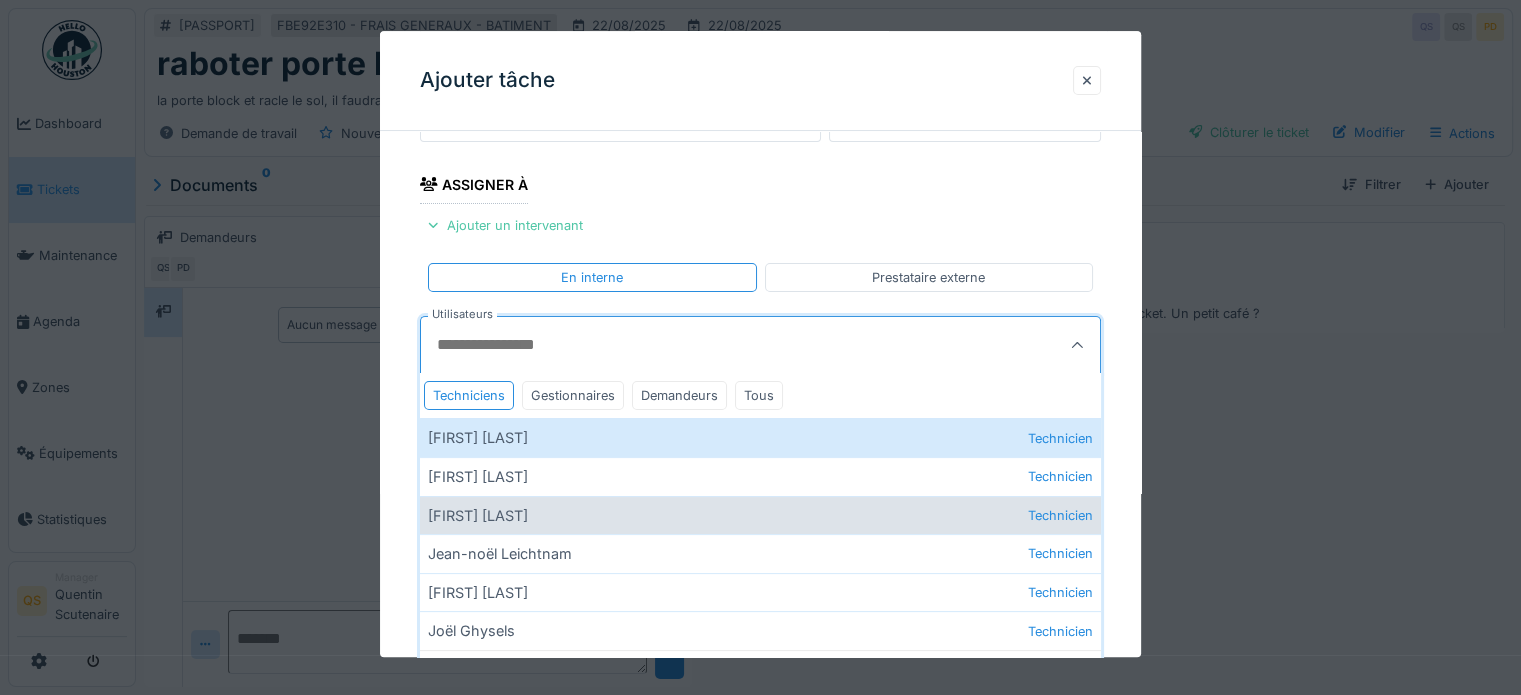 click on "Jean-marc Gérardy   Technicien" at bounding box center (760, 515) 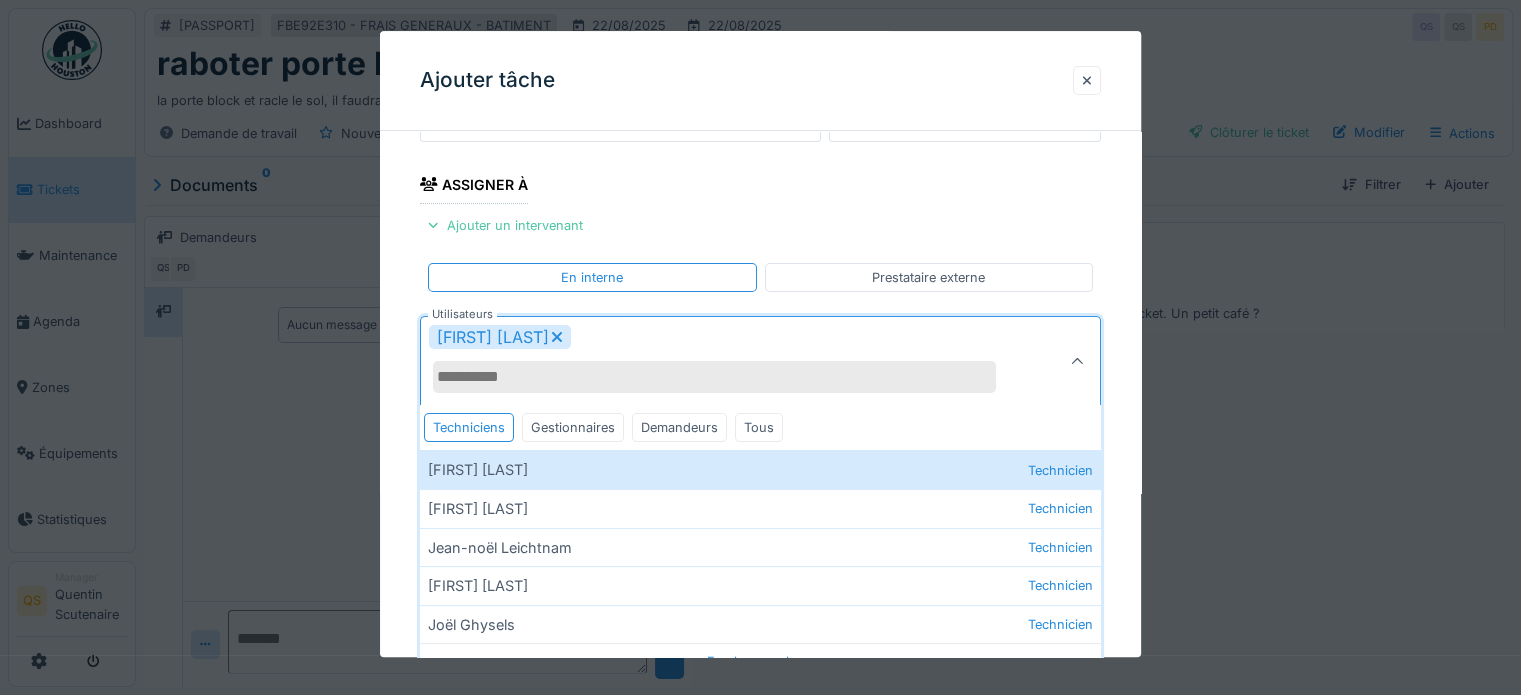 click on "**********" at bounding box center [760, 432] 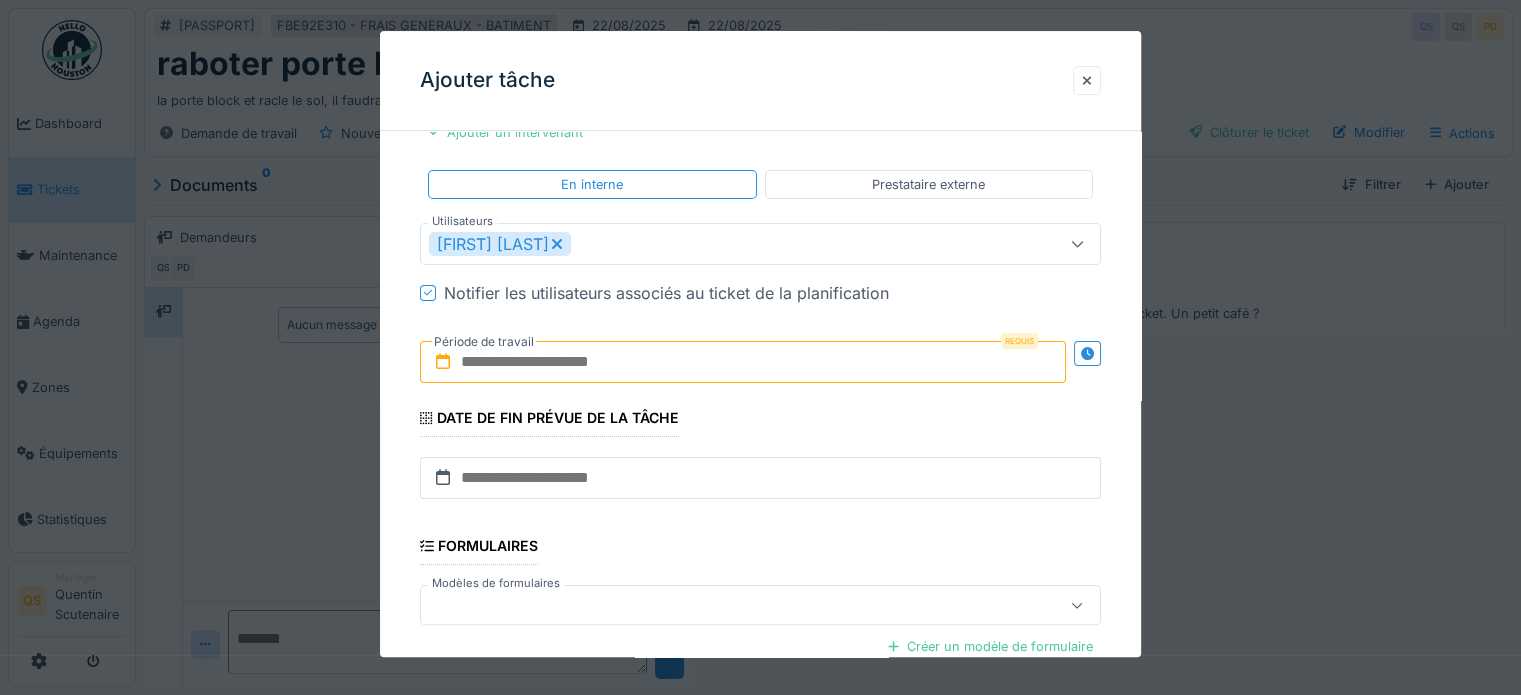 scroll, scrollTop: 500, scrollLeft: 0, axis: vertical 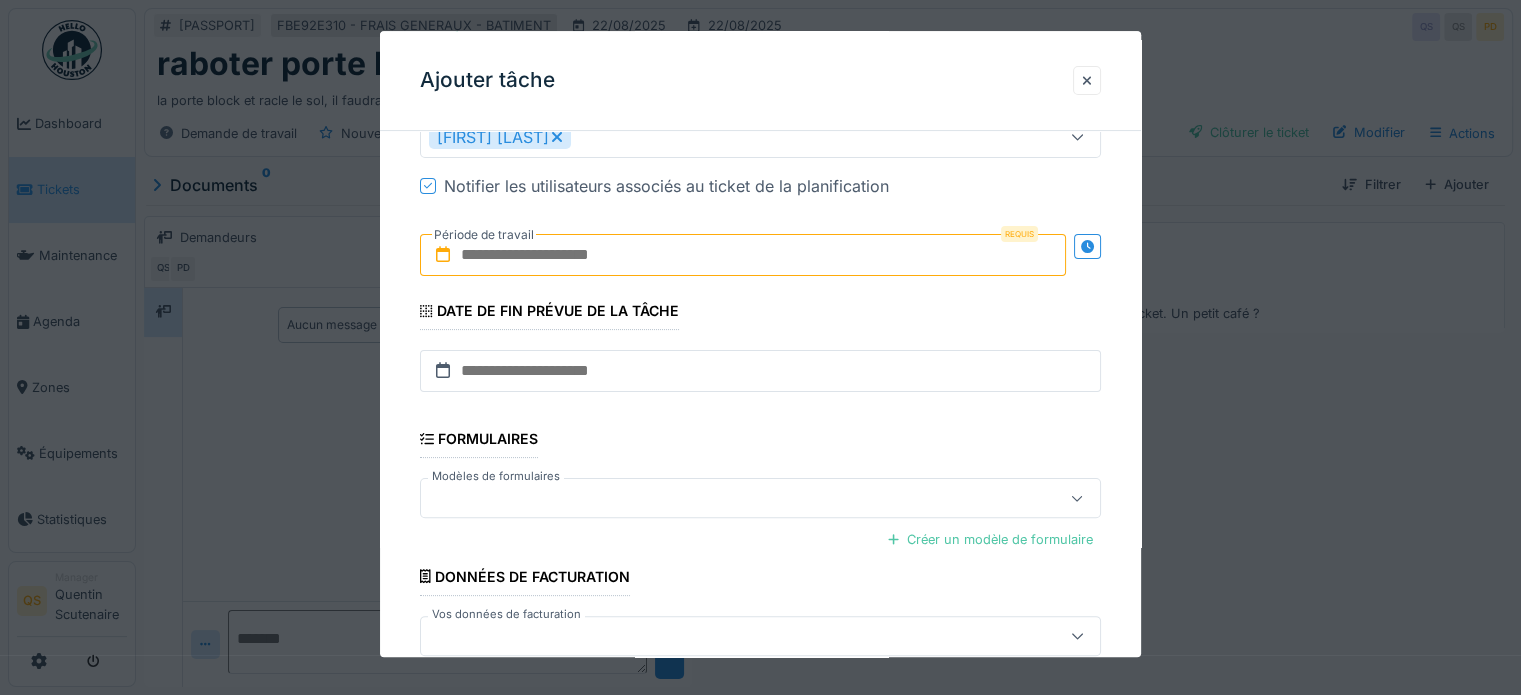 click at bounding box center (743, 255) 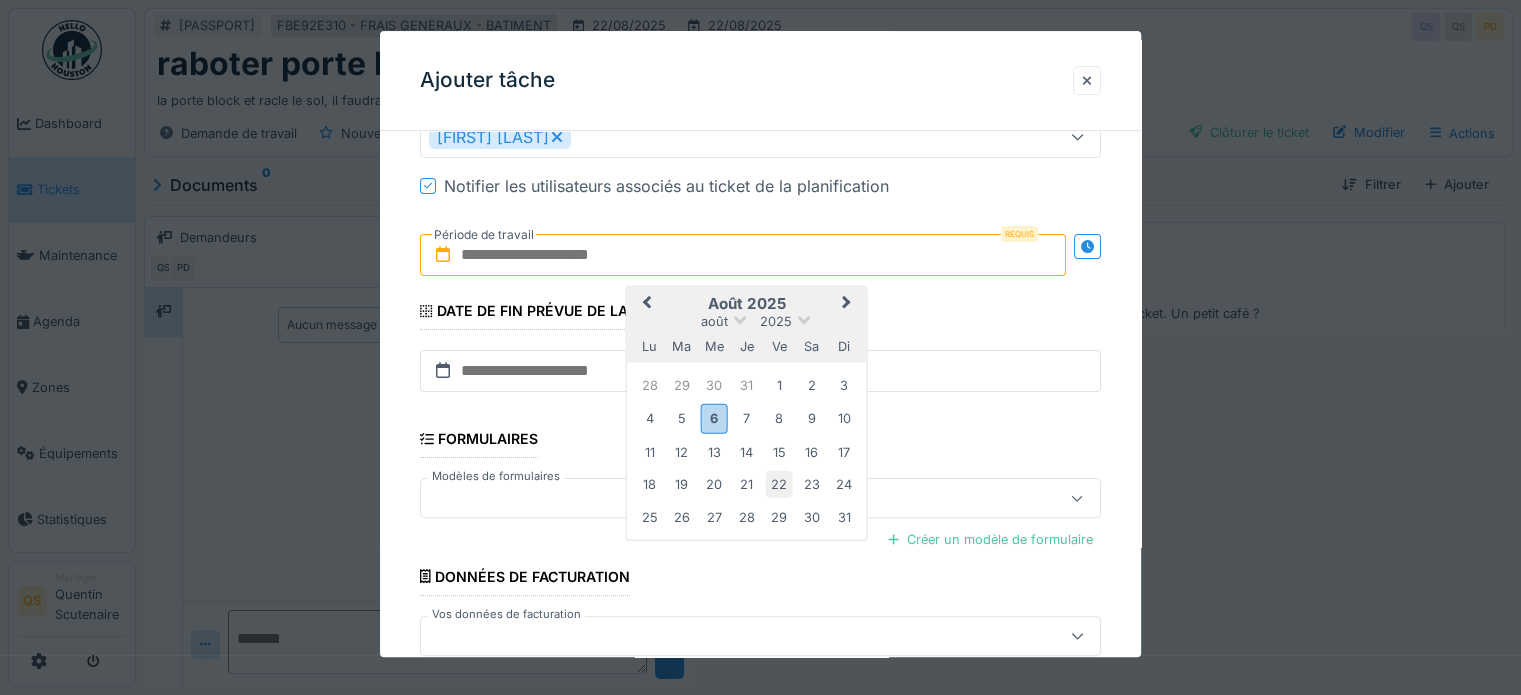 click on "22" at bounding box center (779, 484) 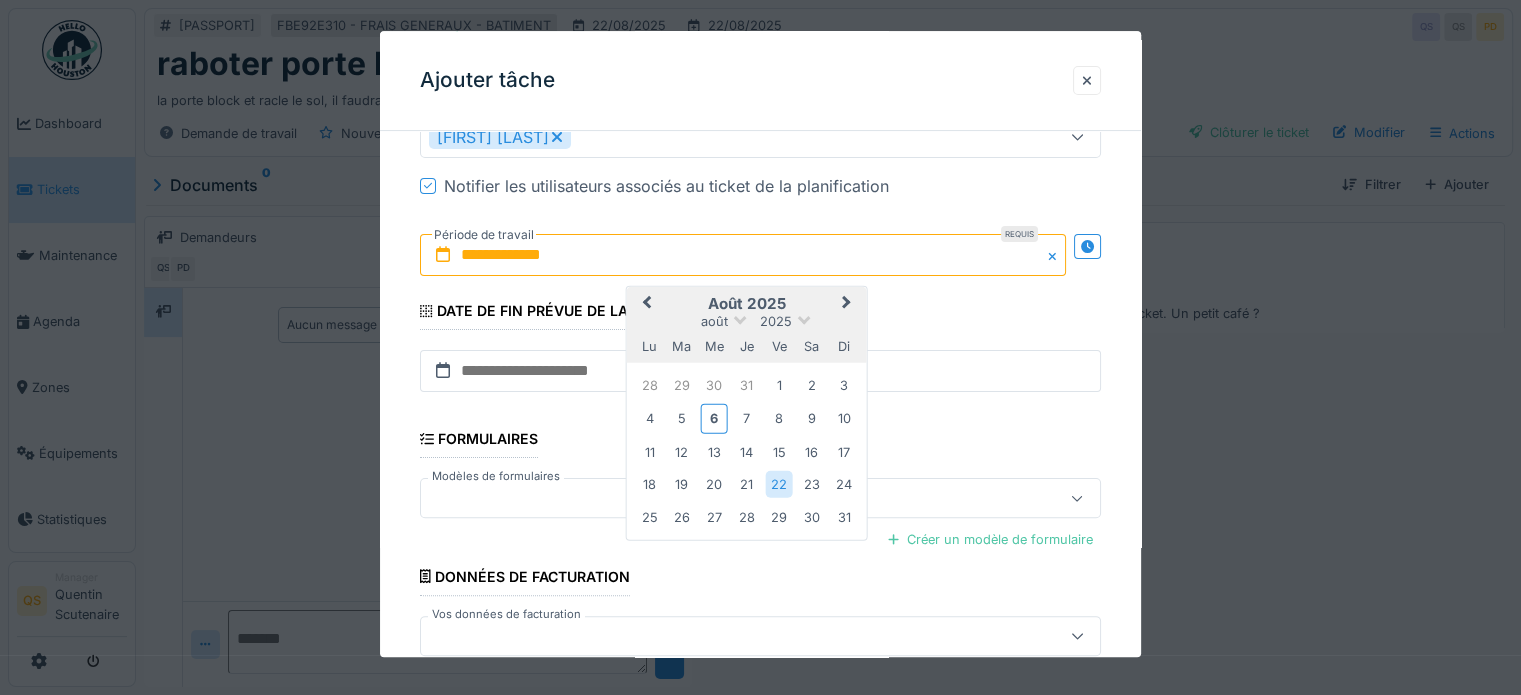 scroll, scrollTop: 15, scrollLeft: 0, axis: vertical 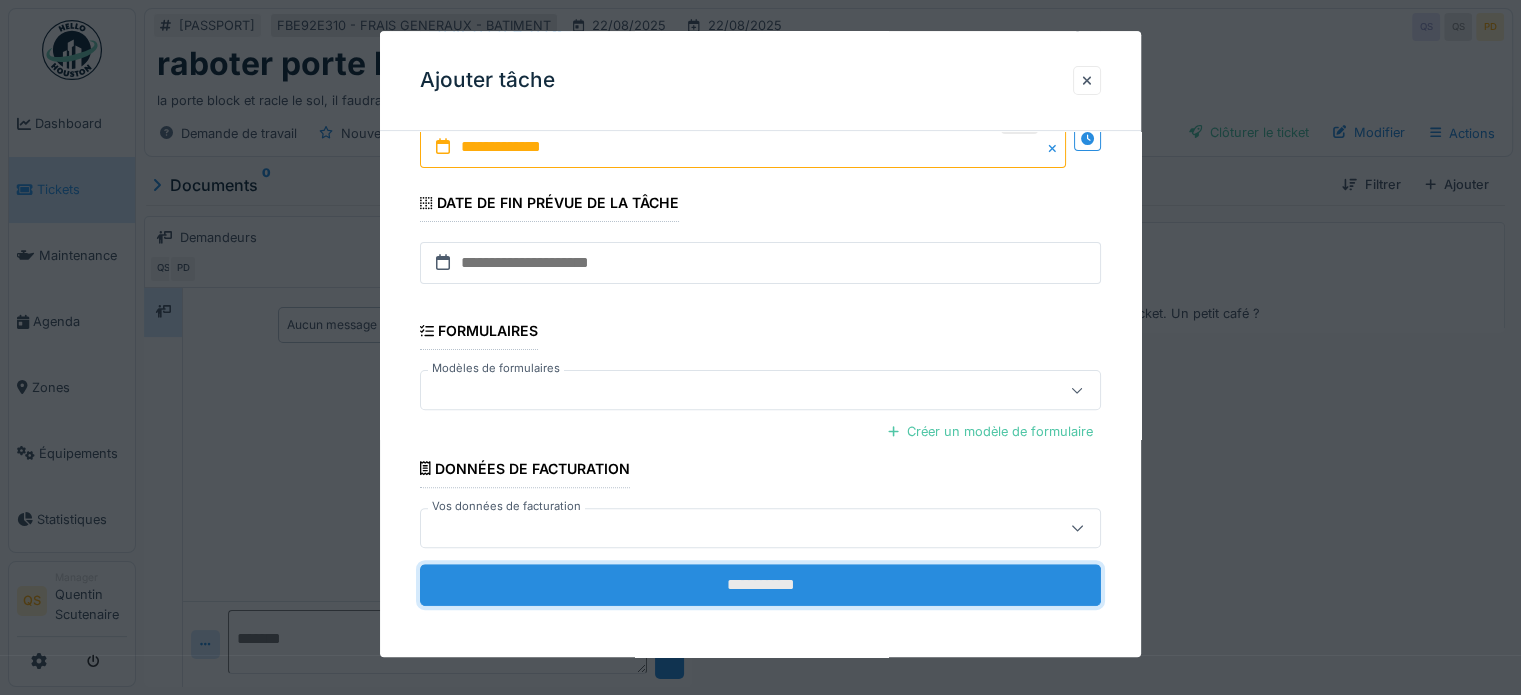 click on "**********" at bounding box center [760, 585] 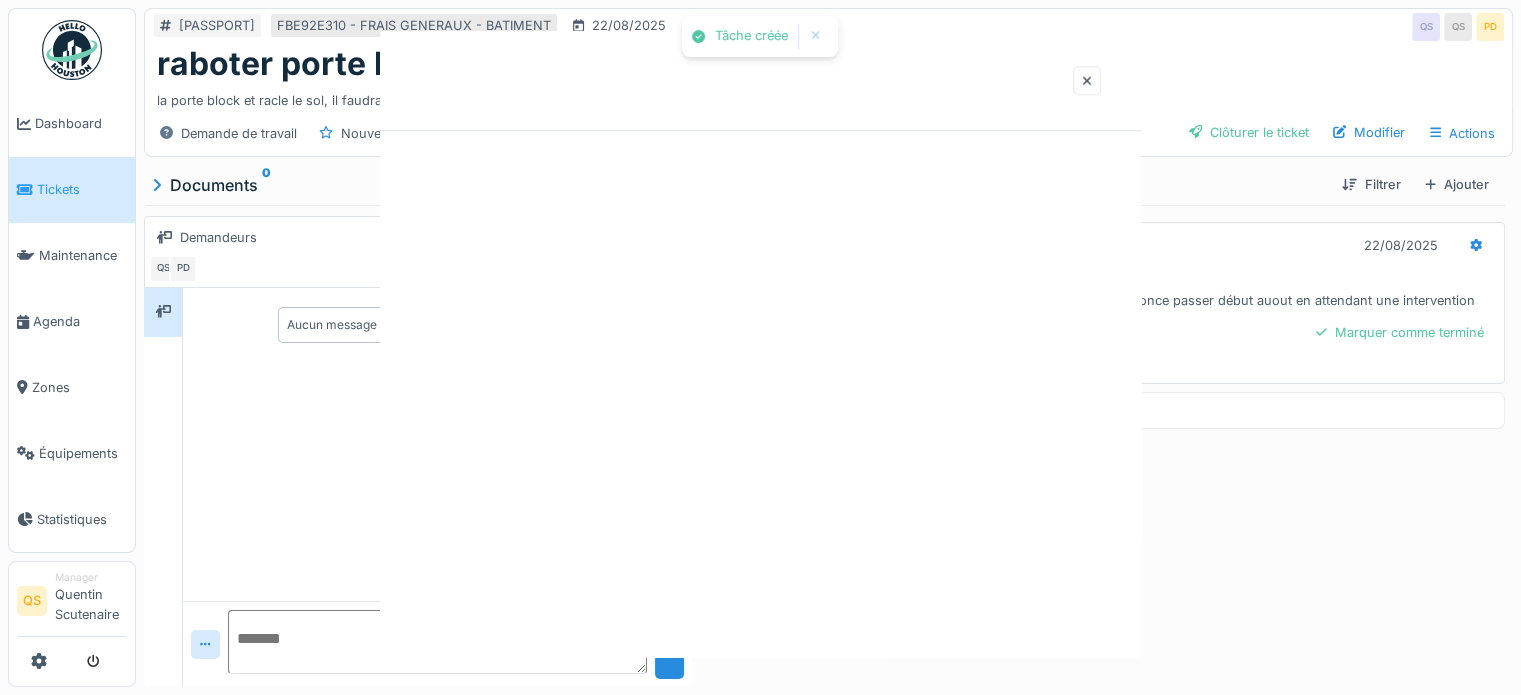 scroll, scrollTop: 0, scrollLeft: 0, axis: both 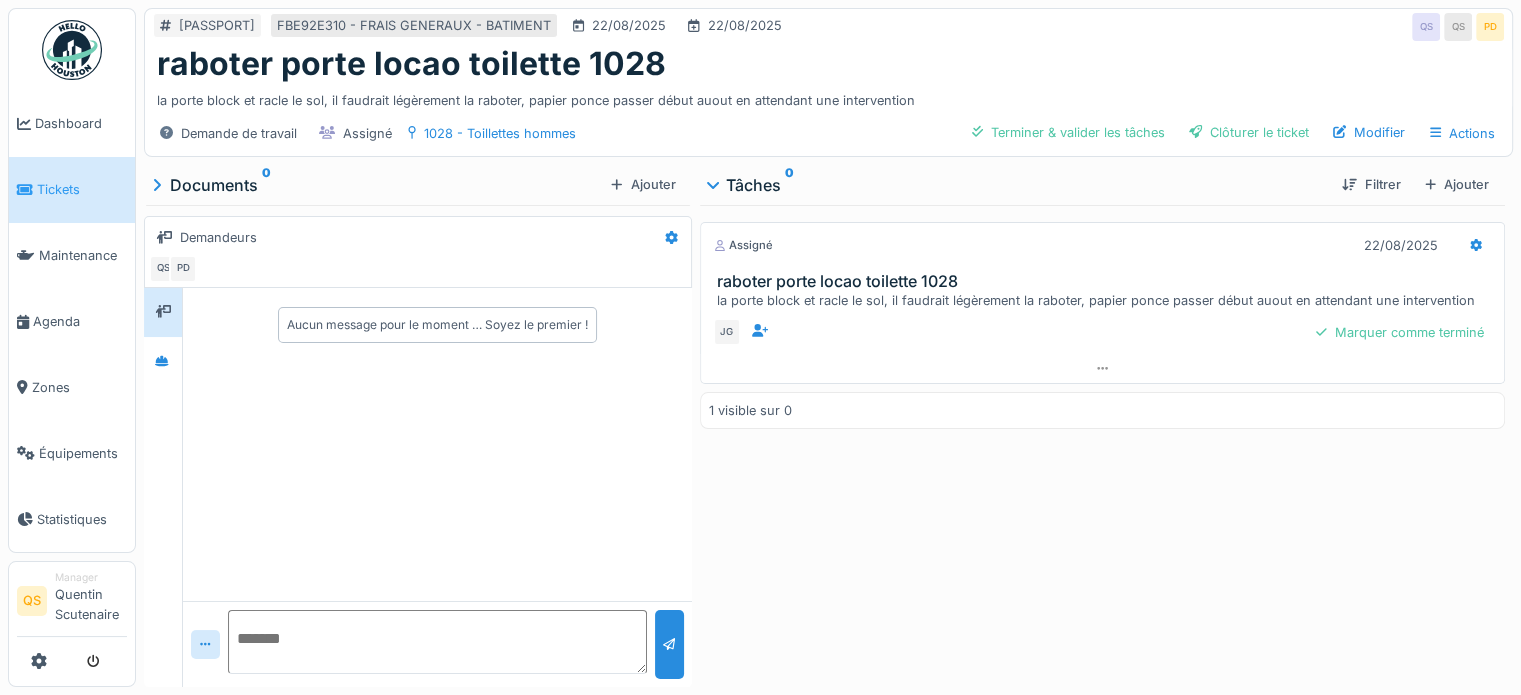 click on "Tickets" at bounding box center [72, 190] 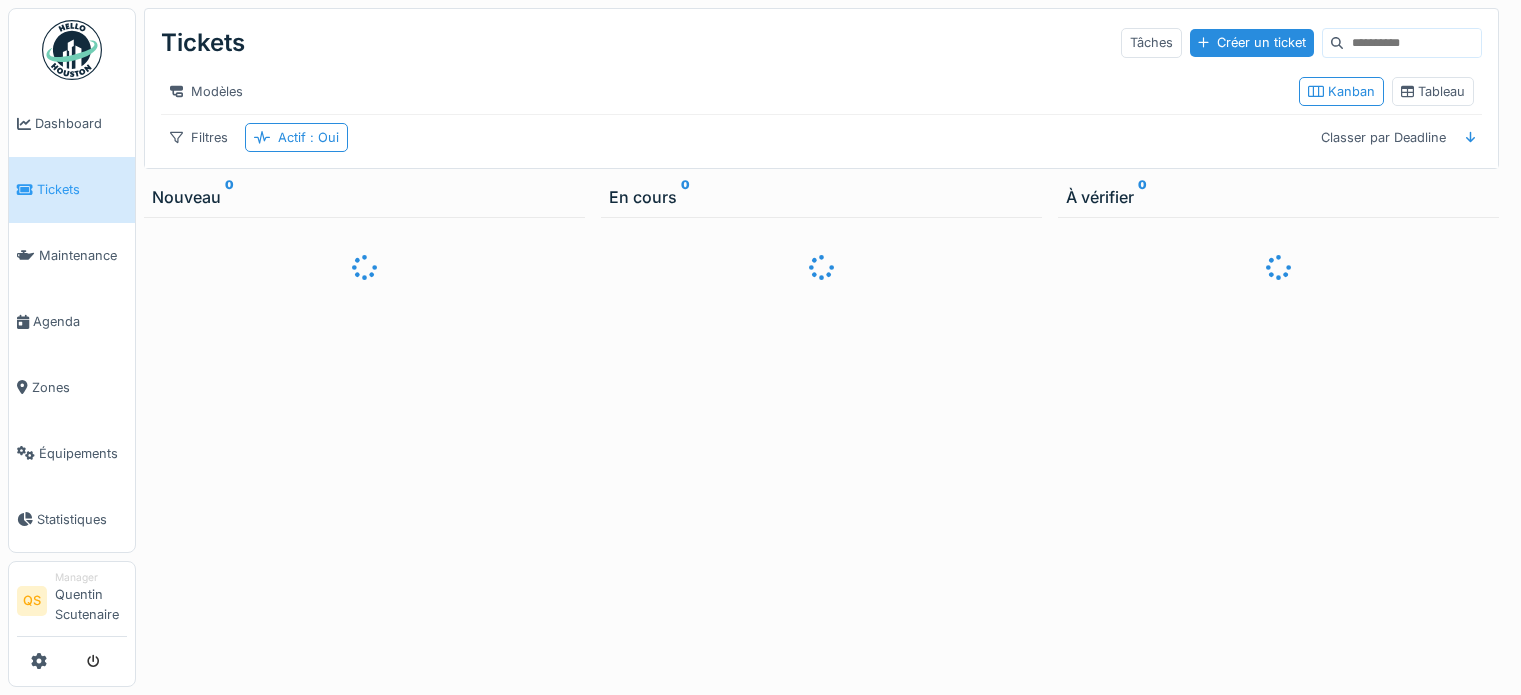 scroll, scrollTop: 0, scrollLeft: 0, axis: both 